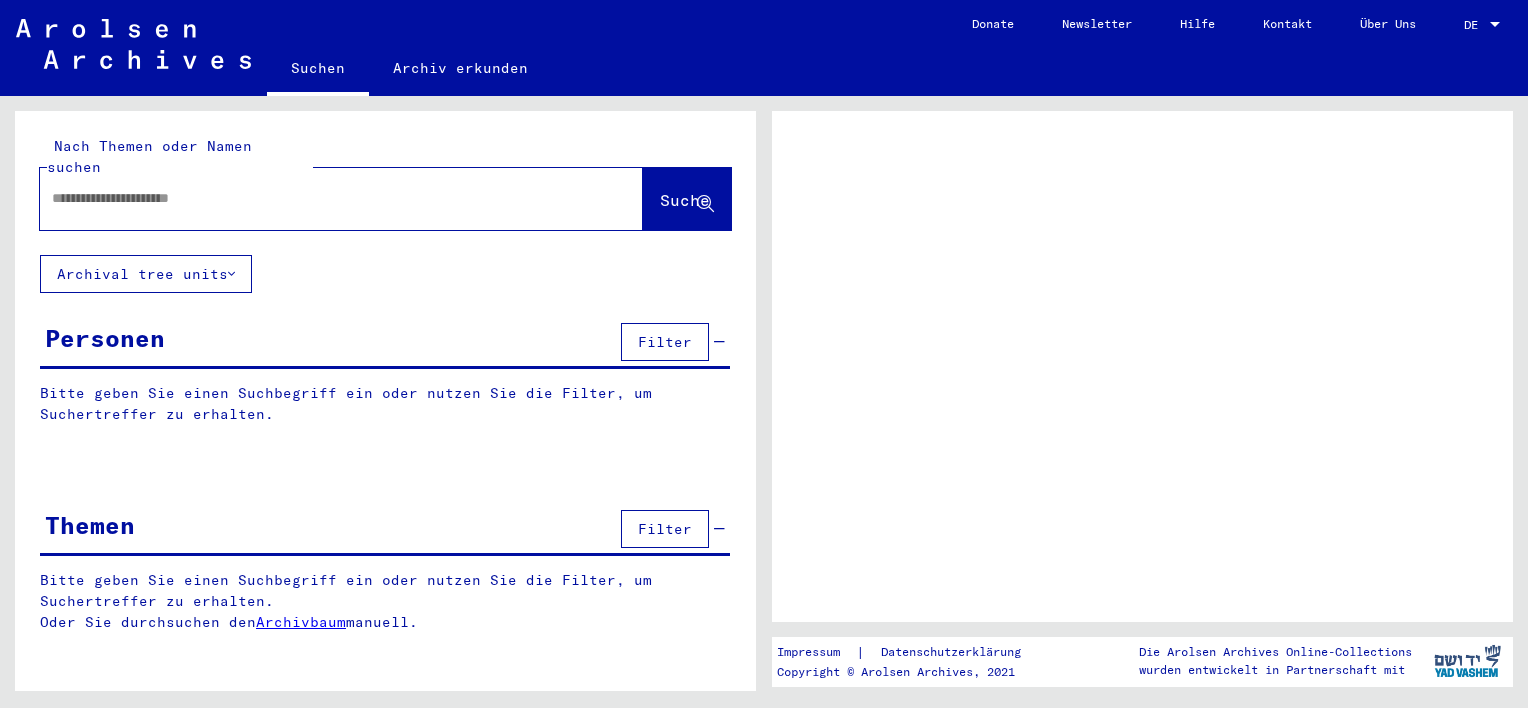 scroll, scrollTop: 0, scrollLeft: 0, axis: both 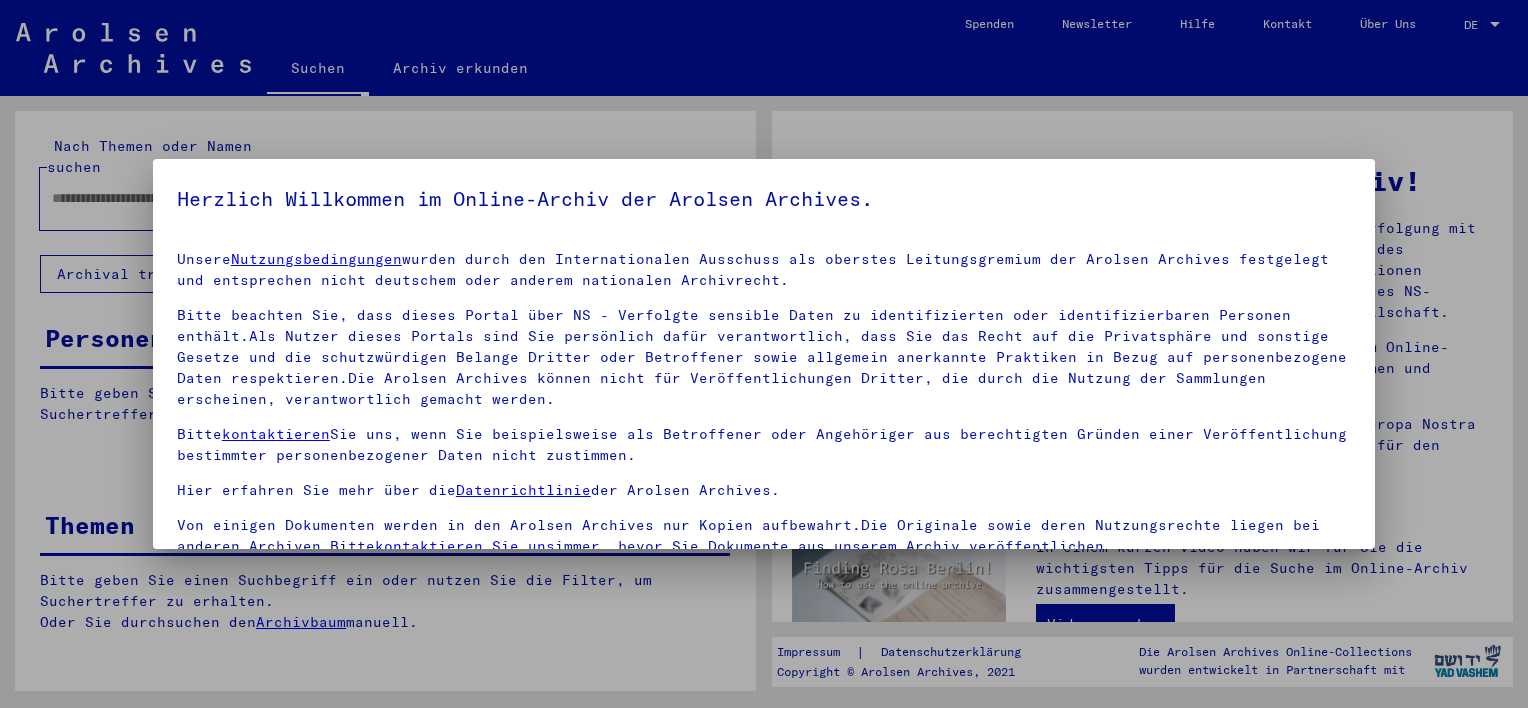 click at bounding box center [764, 354] 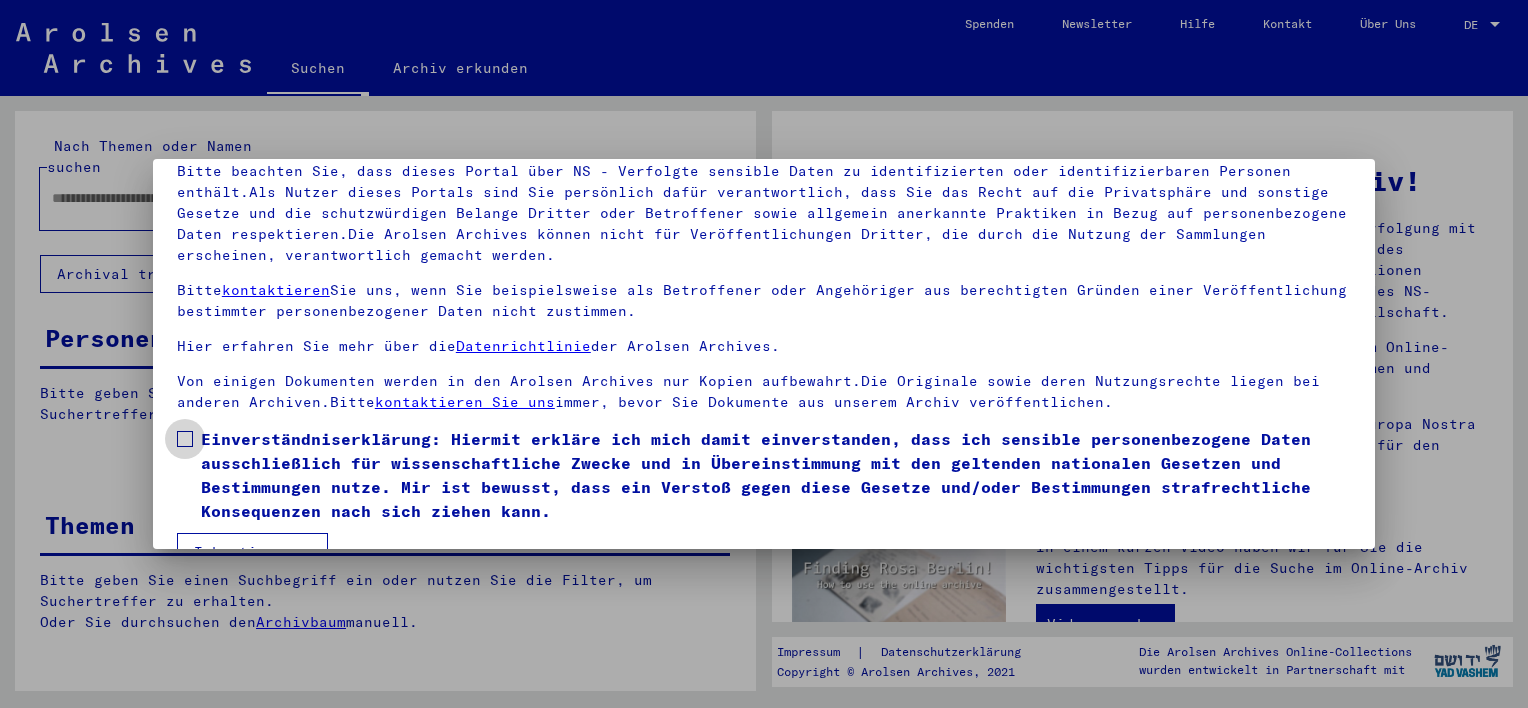 click on "Einverständniserklärung: Hiermit erkläre ich mich damit einverstanden, dass ich sensible personenbezogene Daten ausschließlich für wissenschaftliche Zwecke und in Übereinstimmung mit den geltenden nationalen Gesetzen und Bestimmungen nutze. Mir ist bewusst, dass ein Verstoß gegen diese Gesetze und/oder Bestimmungen strafrechtliche Konsequenzen nach sich ziehen kann." at bounding box center [764, 475] 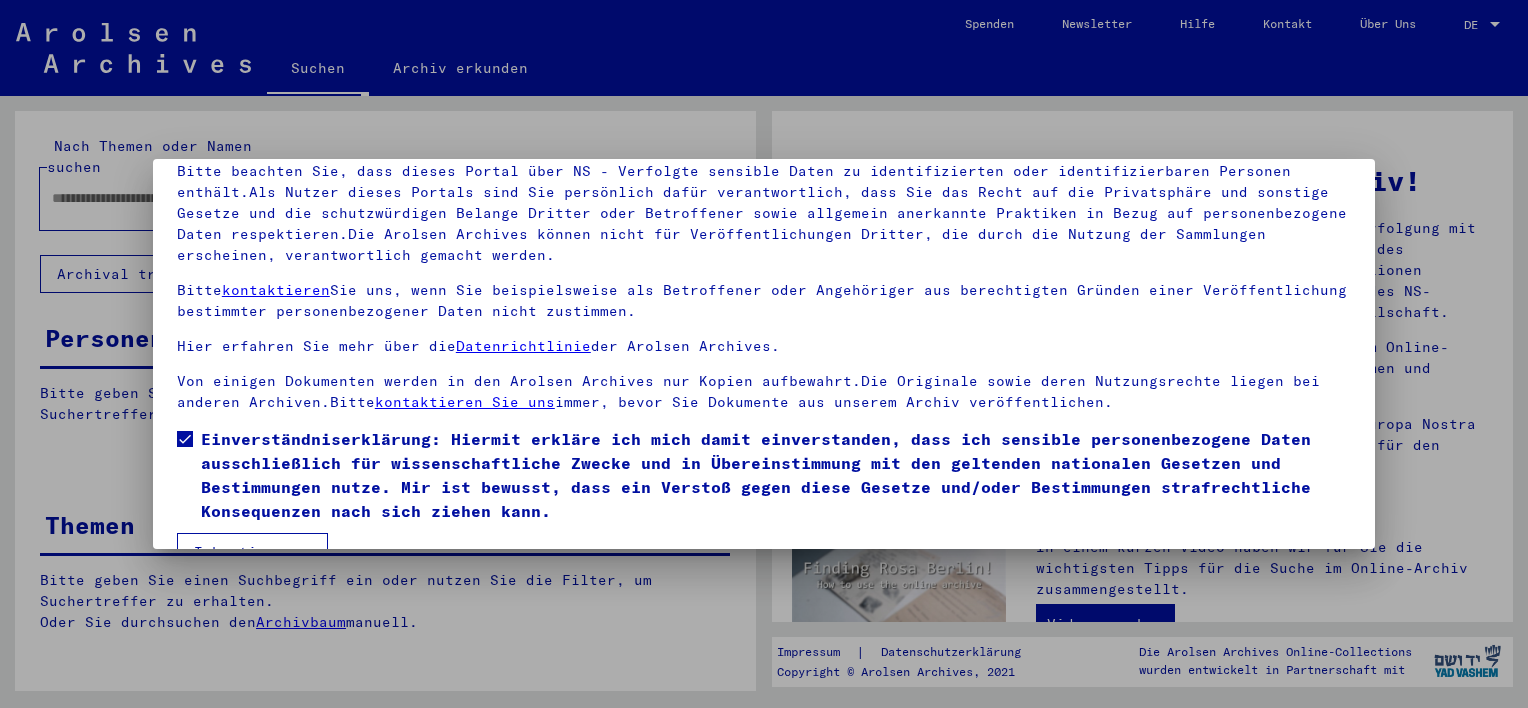 click on "Ich stimme zu" at bounding box center (252, 552) 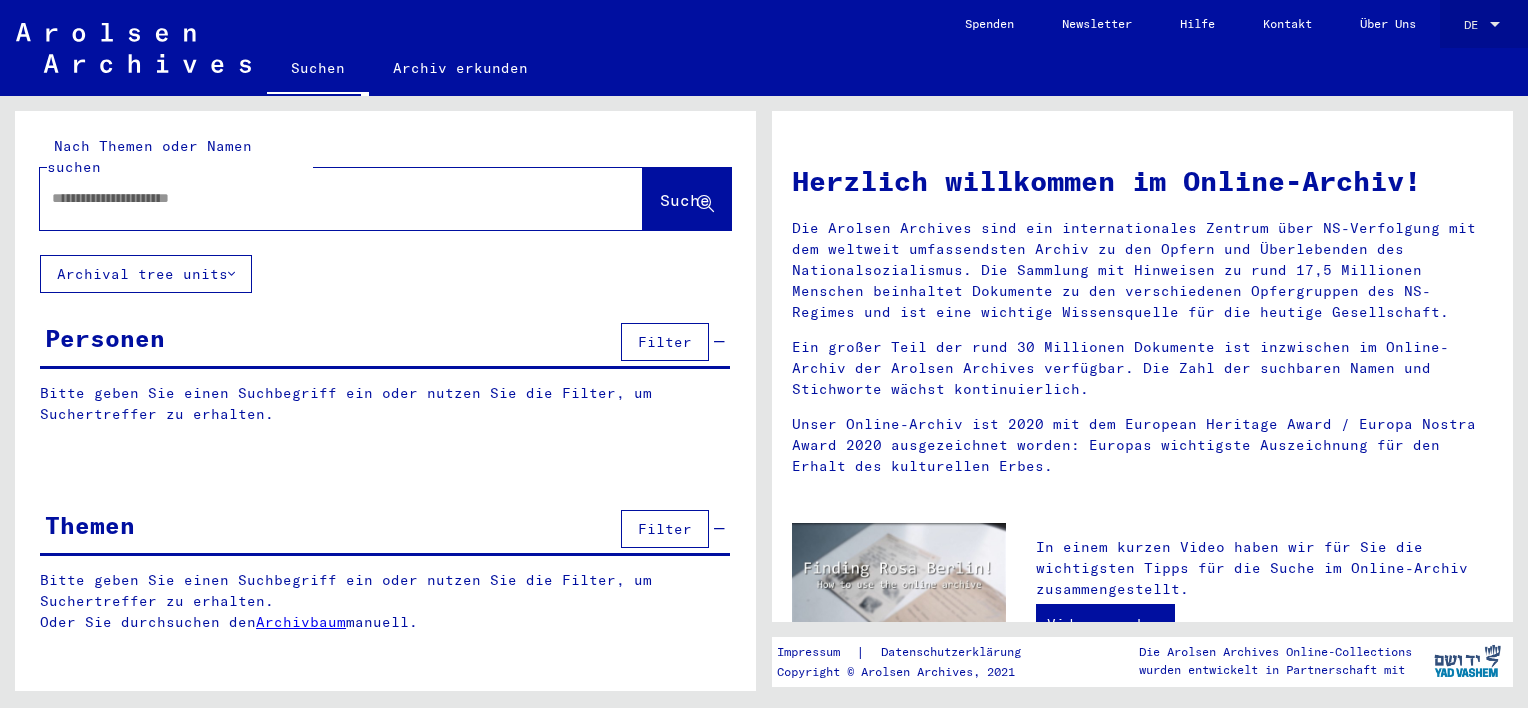 click on "DE DE" 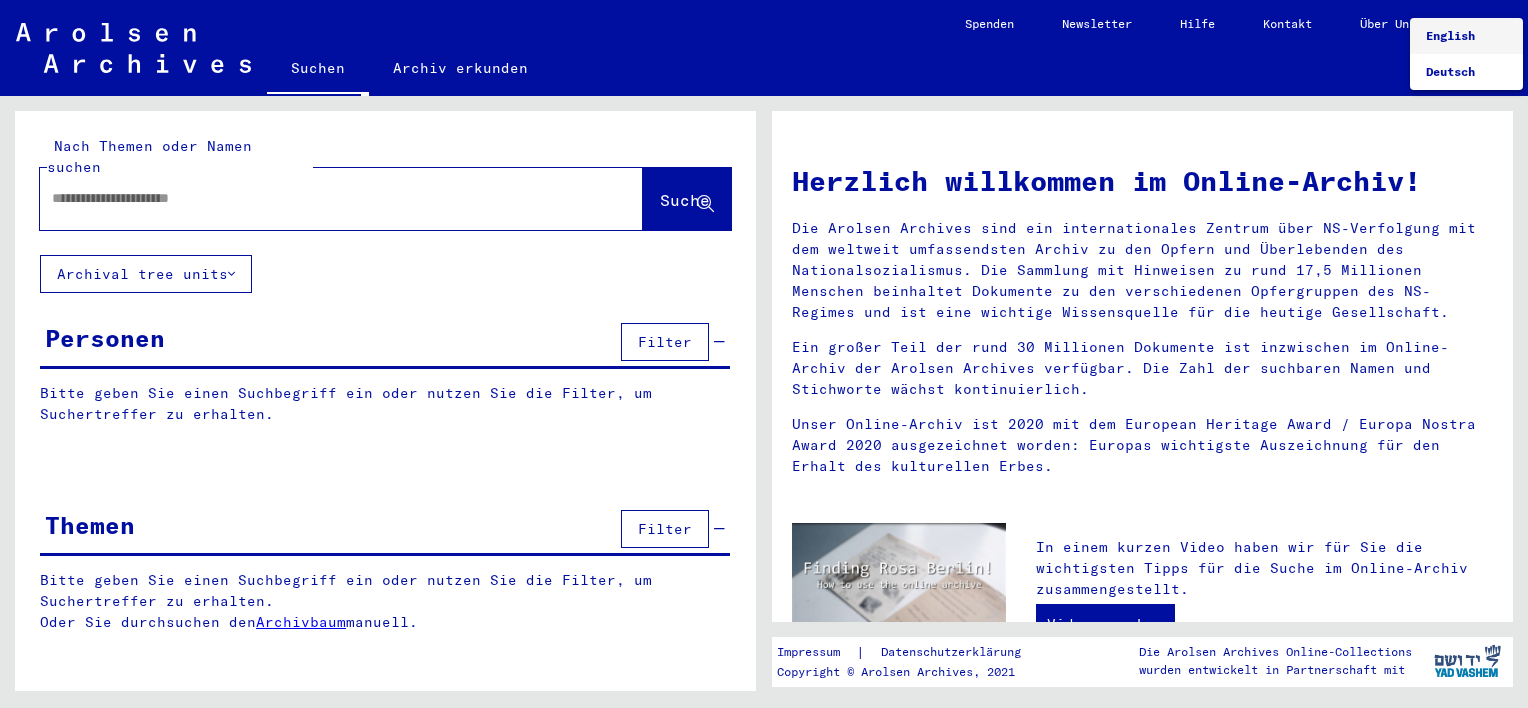 click on "English" at bounding box center (1450, 35) 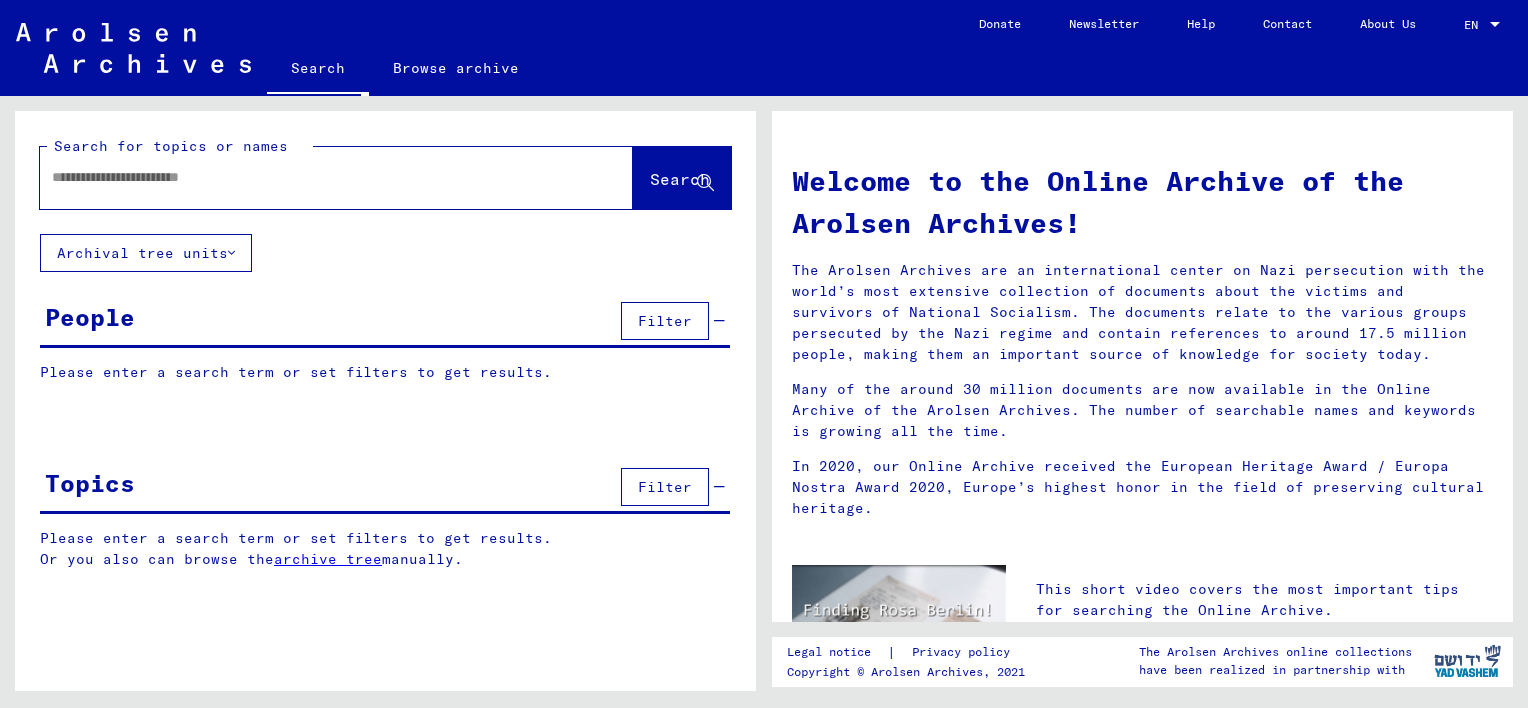 click at bounding box center (312, 177) 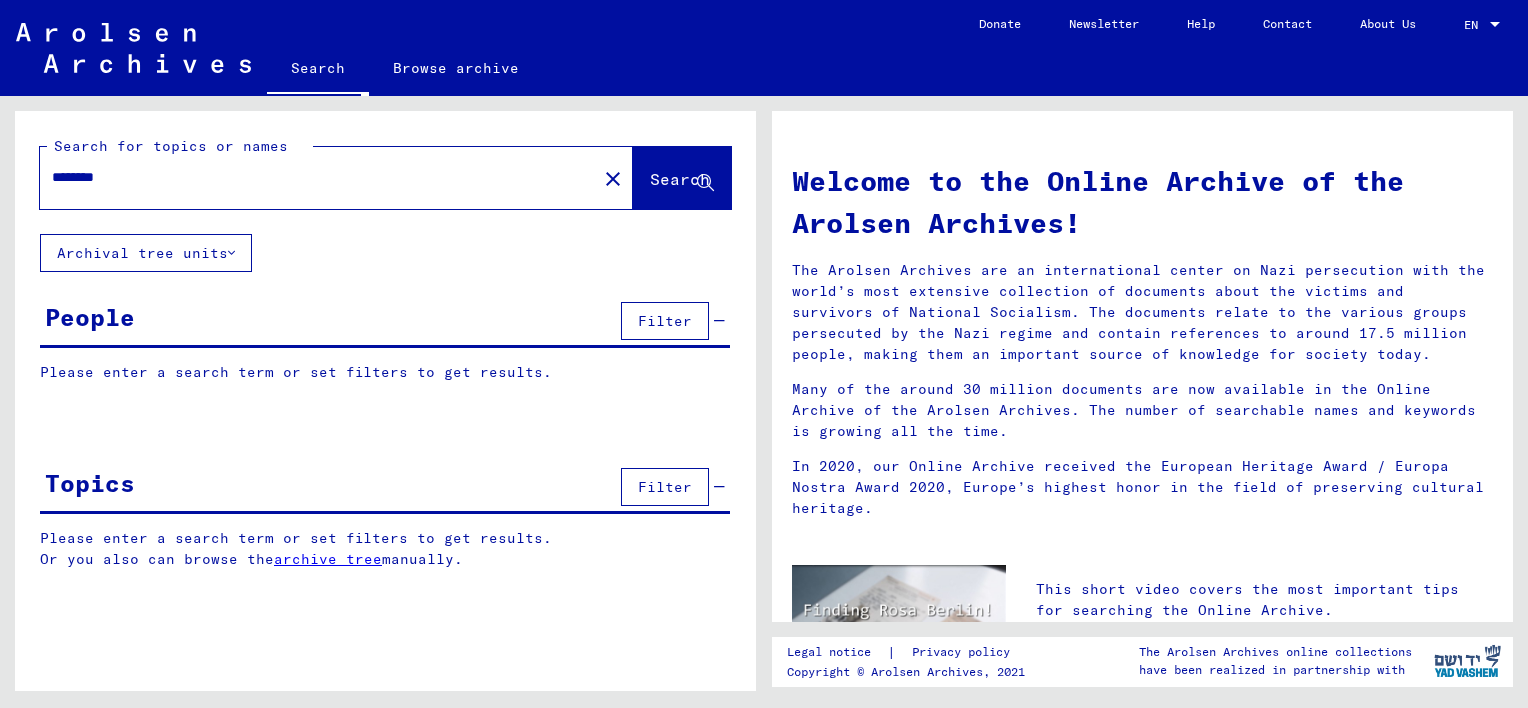 type on "********" 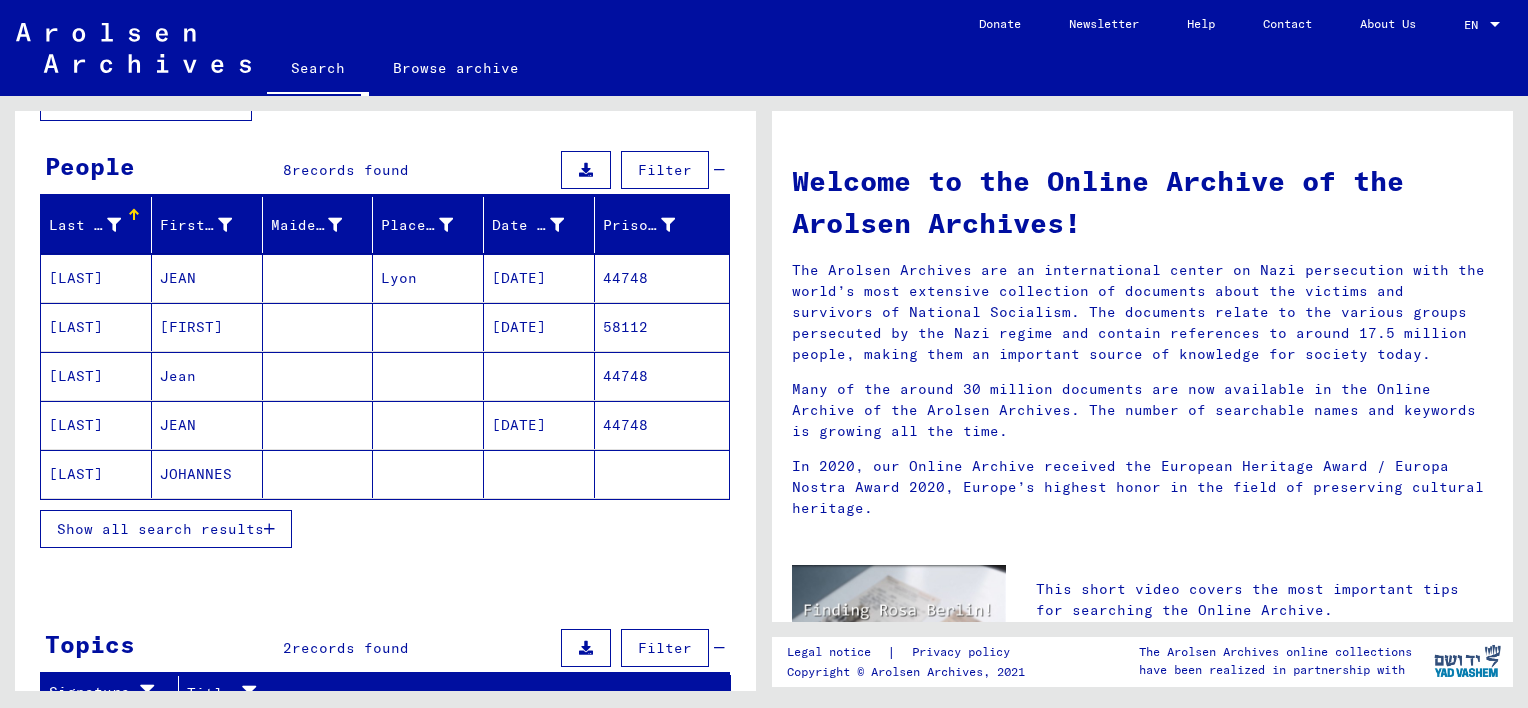 scroll, scrollTop: 152, scrollLeft: 0, axis: vertical 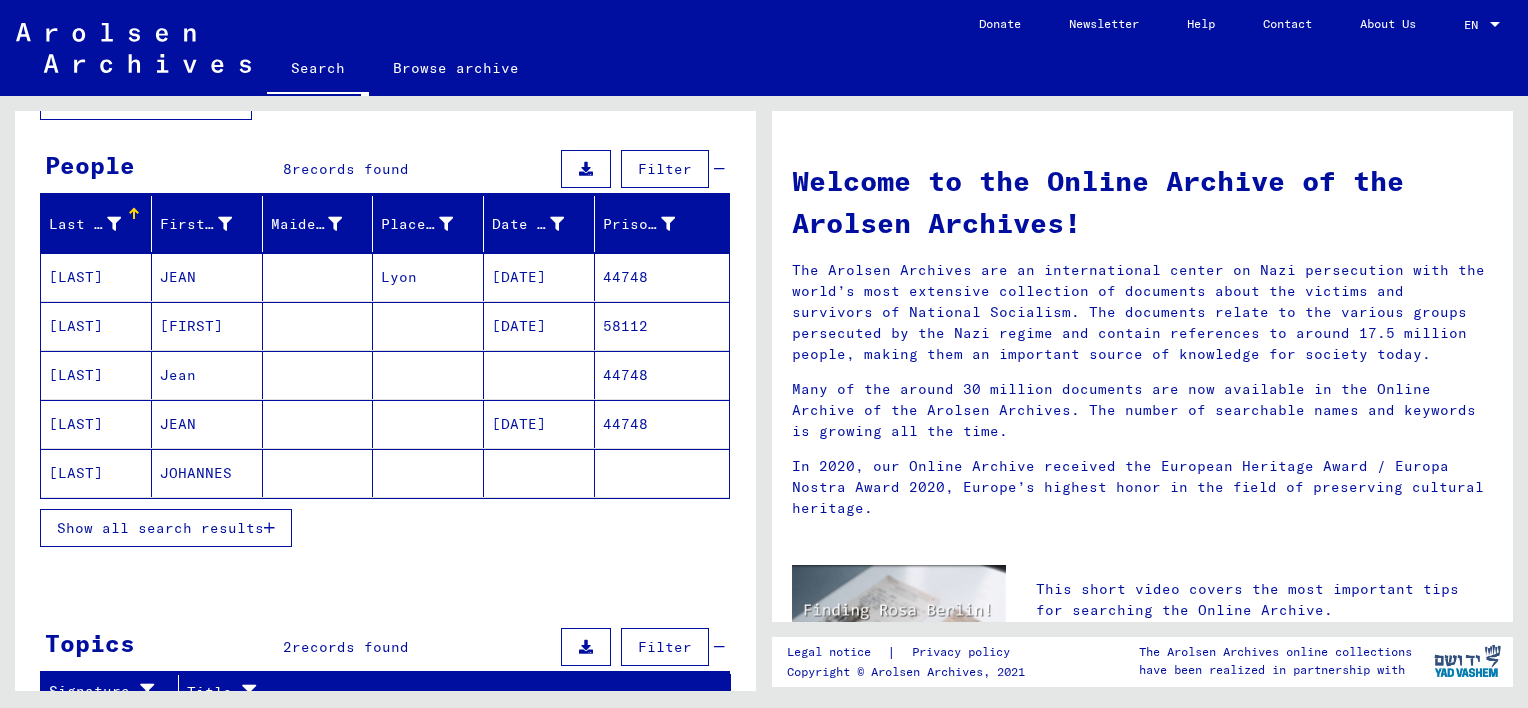 click on "JEAN" at bounding box center (207, 473) 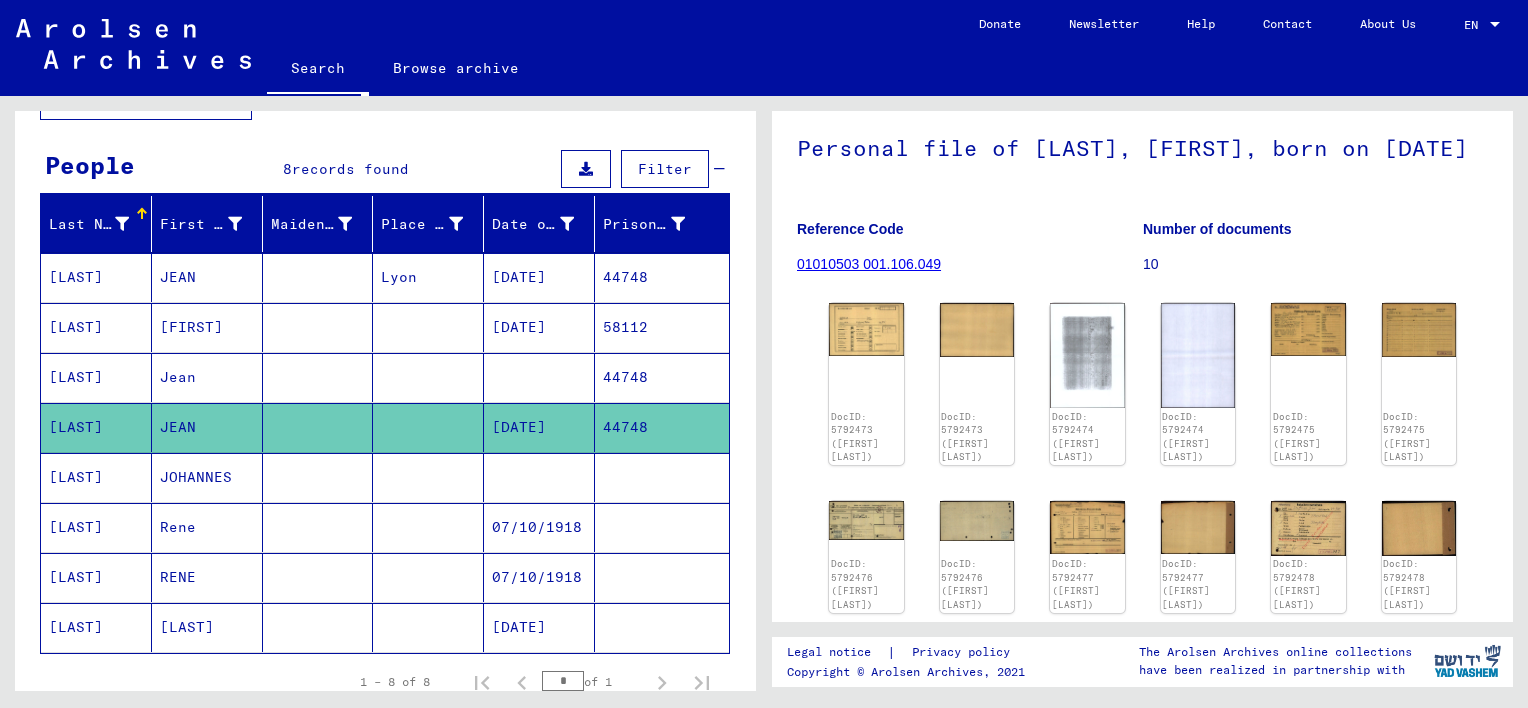 scroll, scrollTop: 104, scrollLeft: 0, axis: vertical 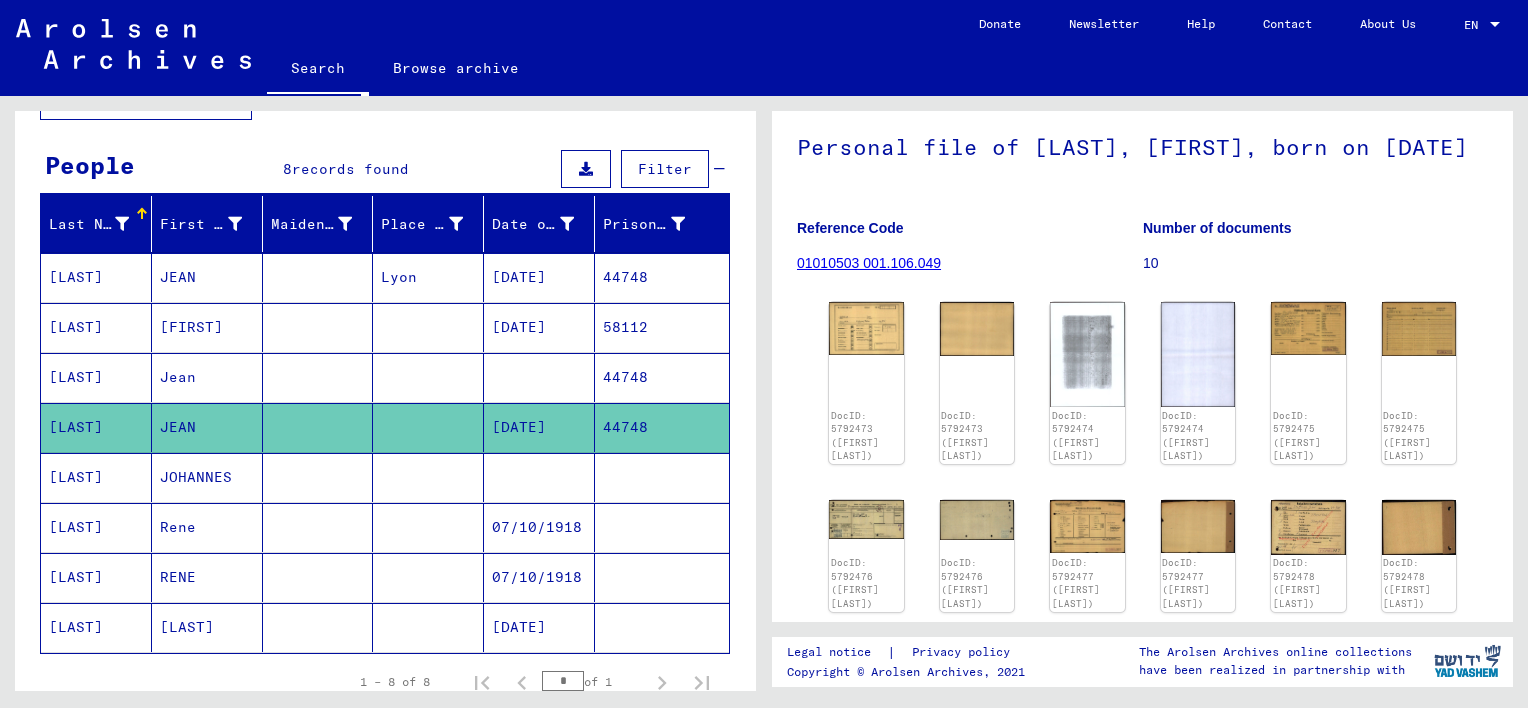 click on "JEAN" at bounding box center (207, 327) 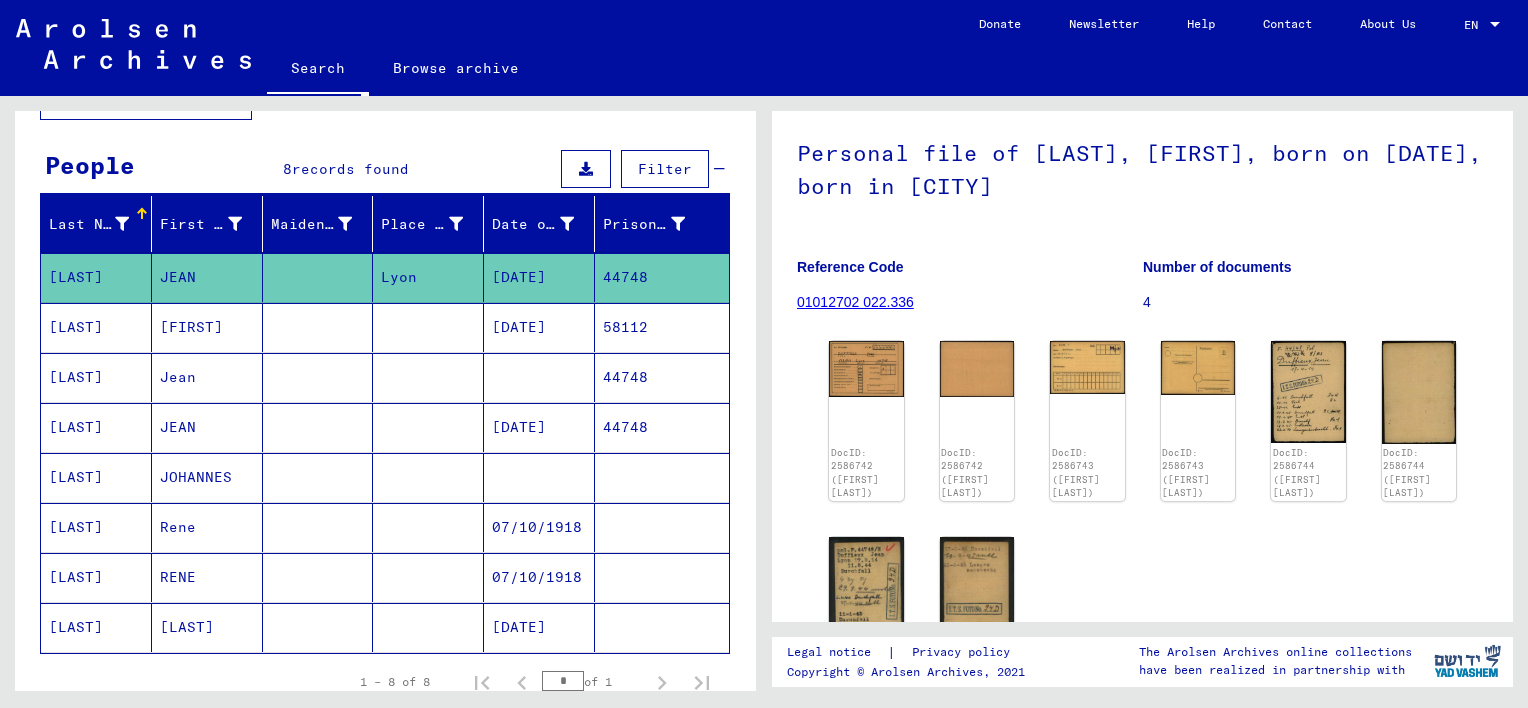 scroll, scrollTop: 99, scrollLeft: 0, axis: vertical 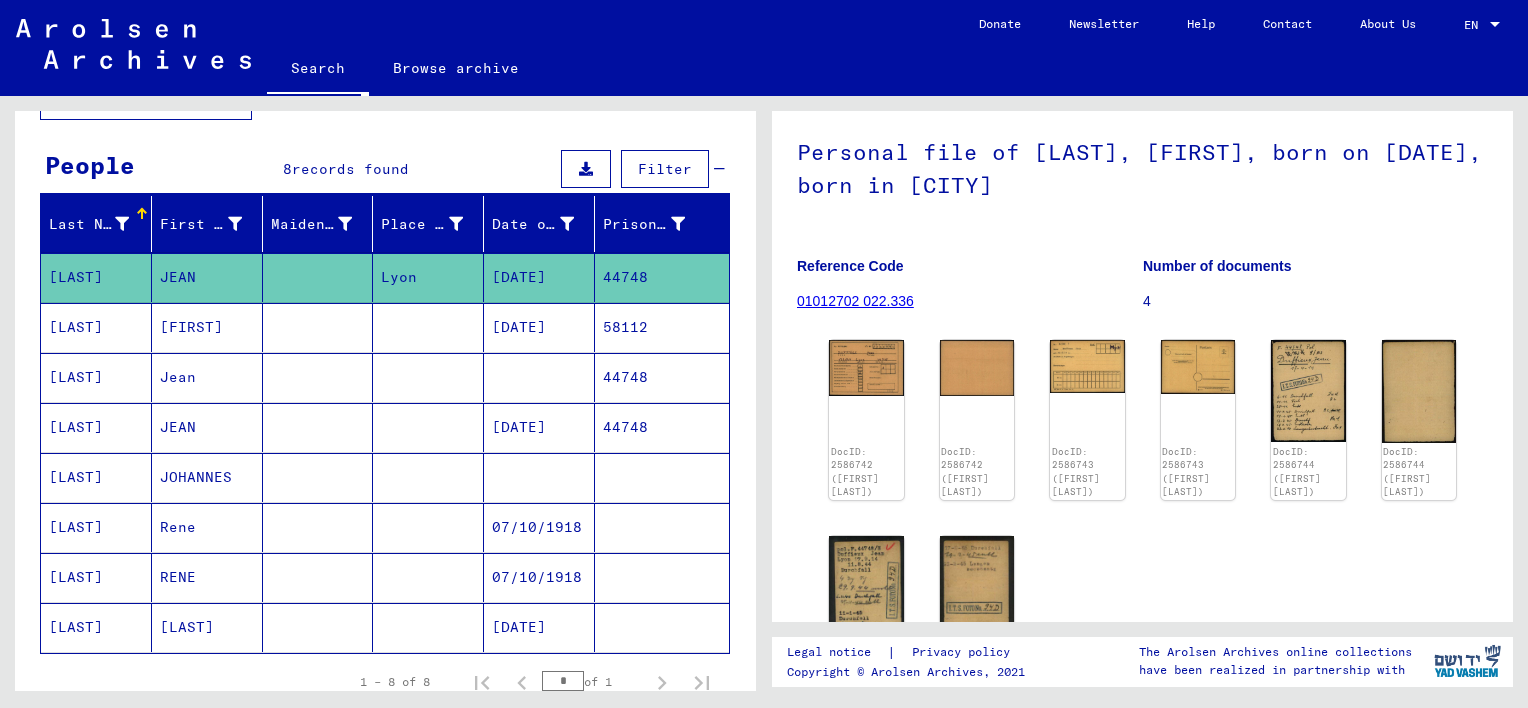 click on "JEAN" at bounding box center (207, 477) 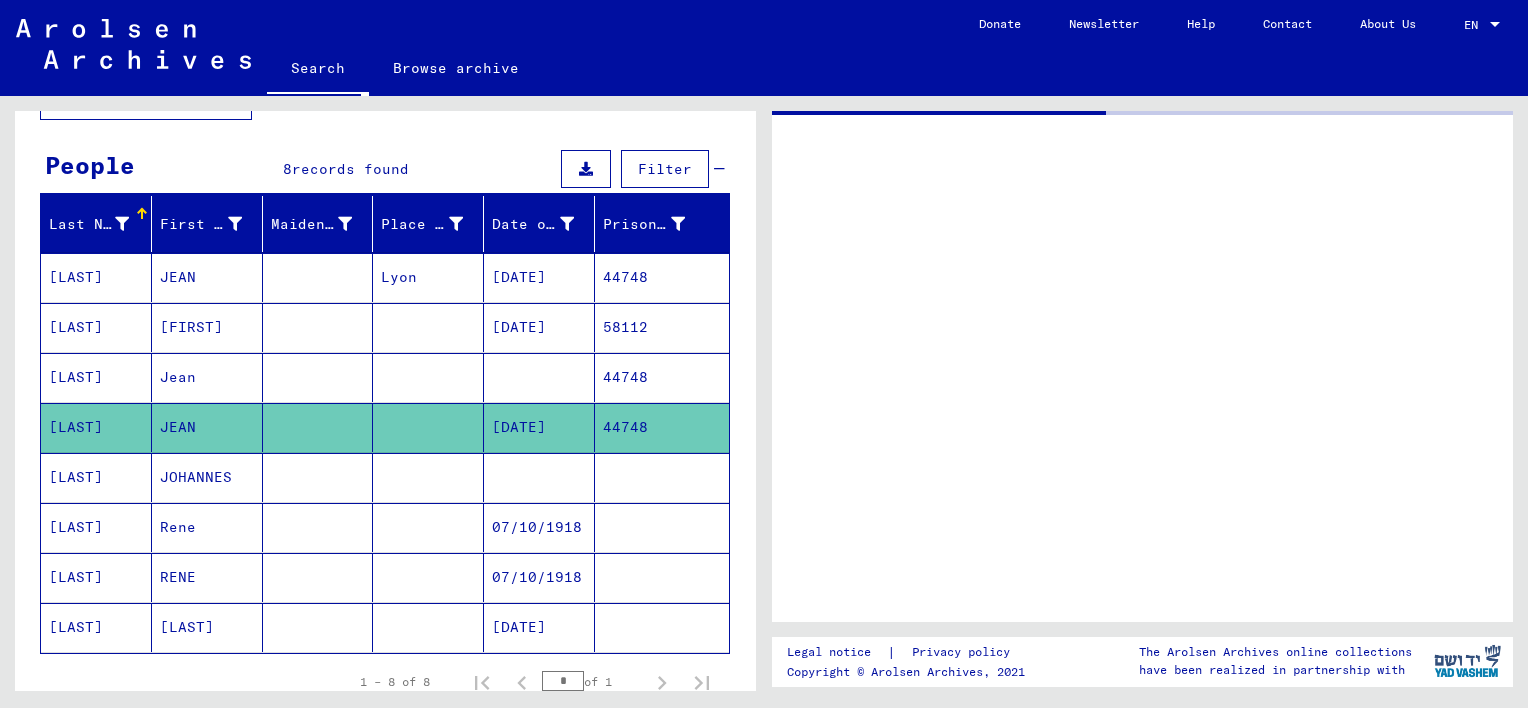 scroll, scrollTop: 0, scrollLeft: 0, axis: both 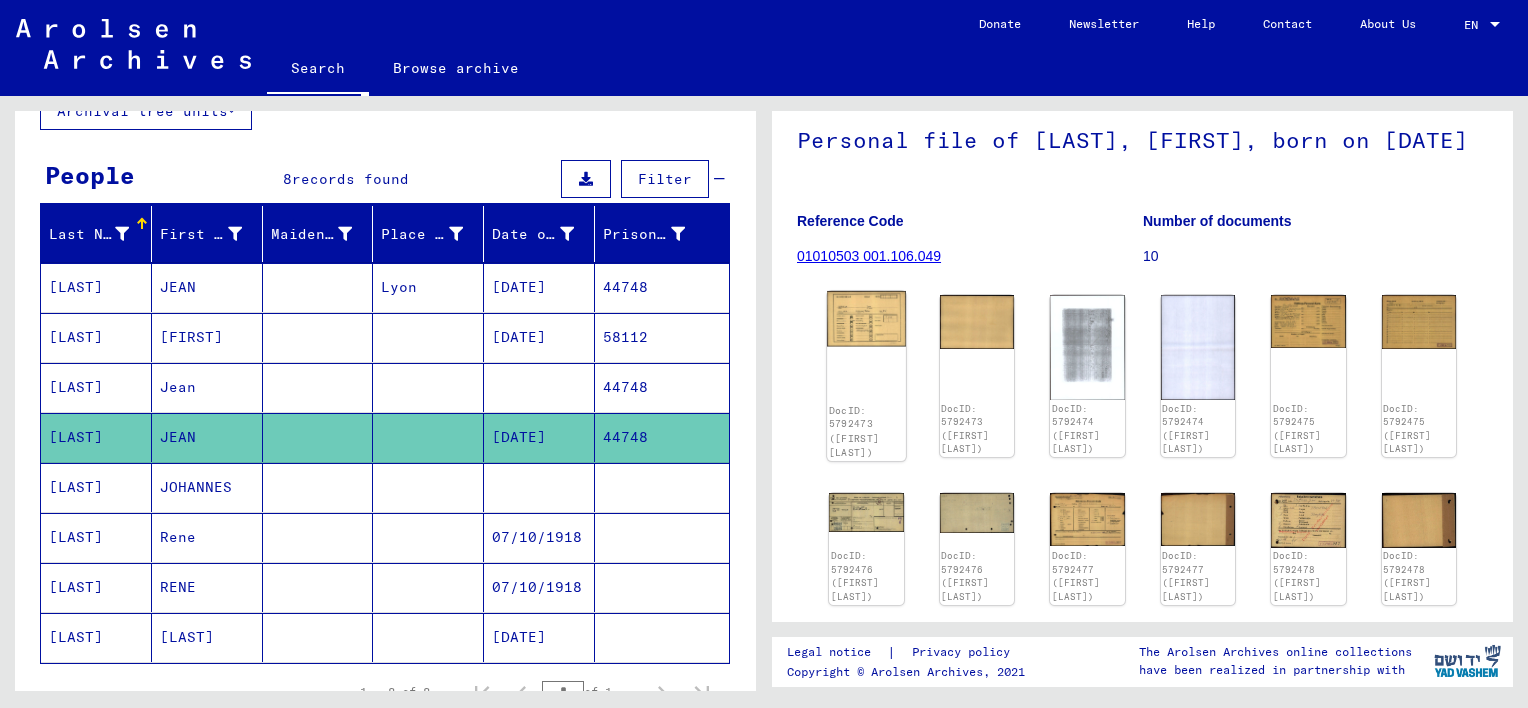 click 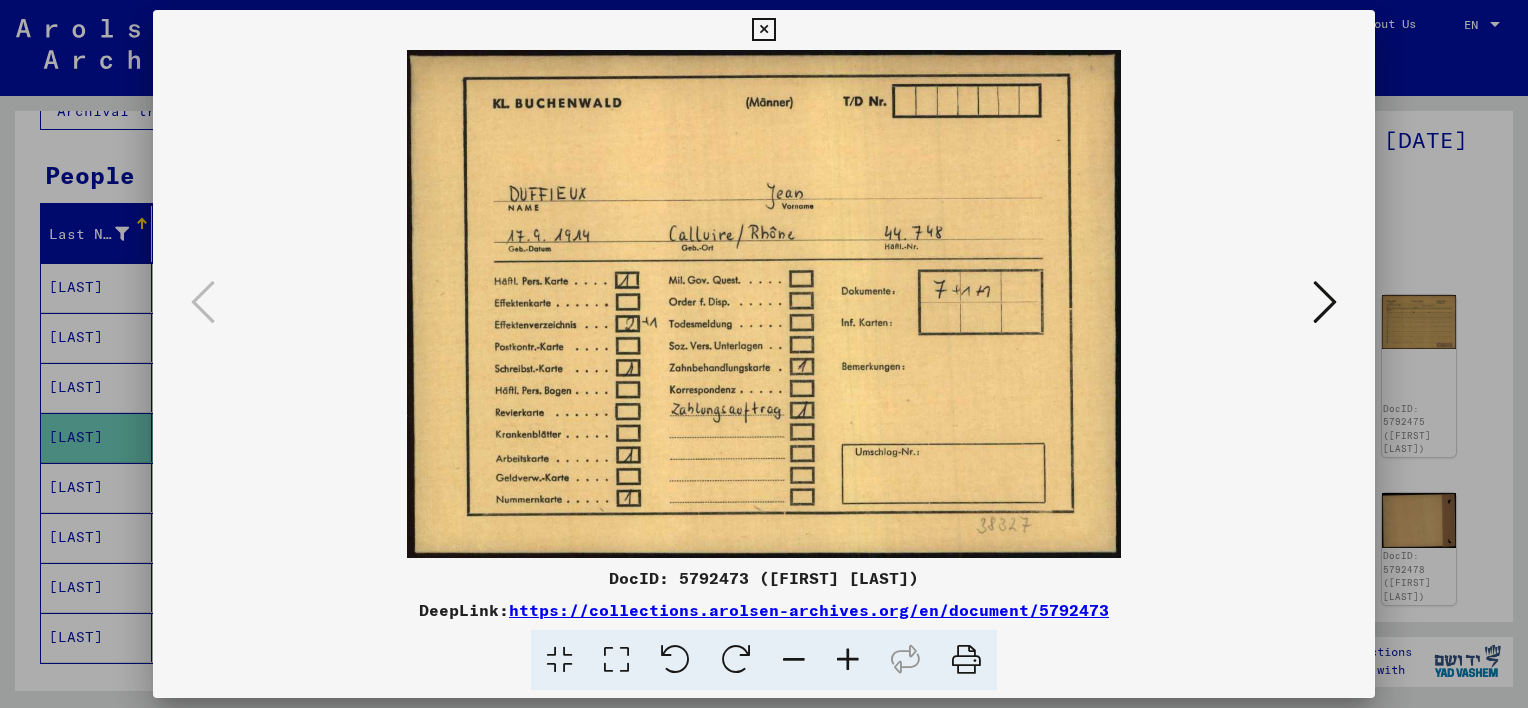 click at bounding box center (1325, 302) 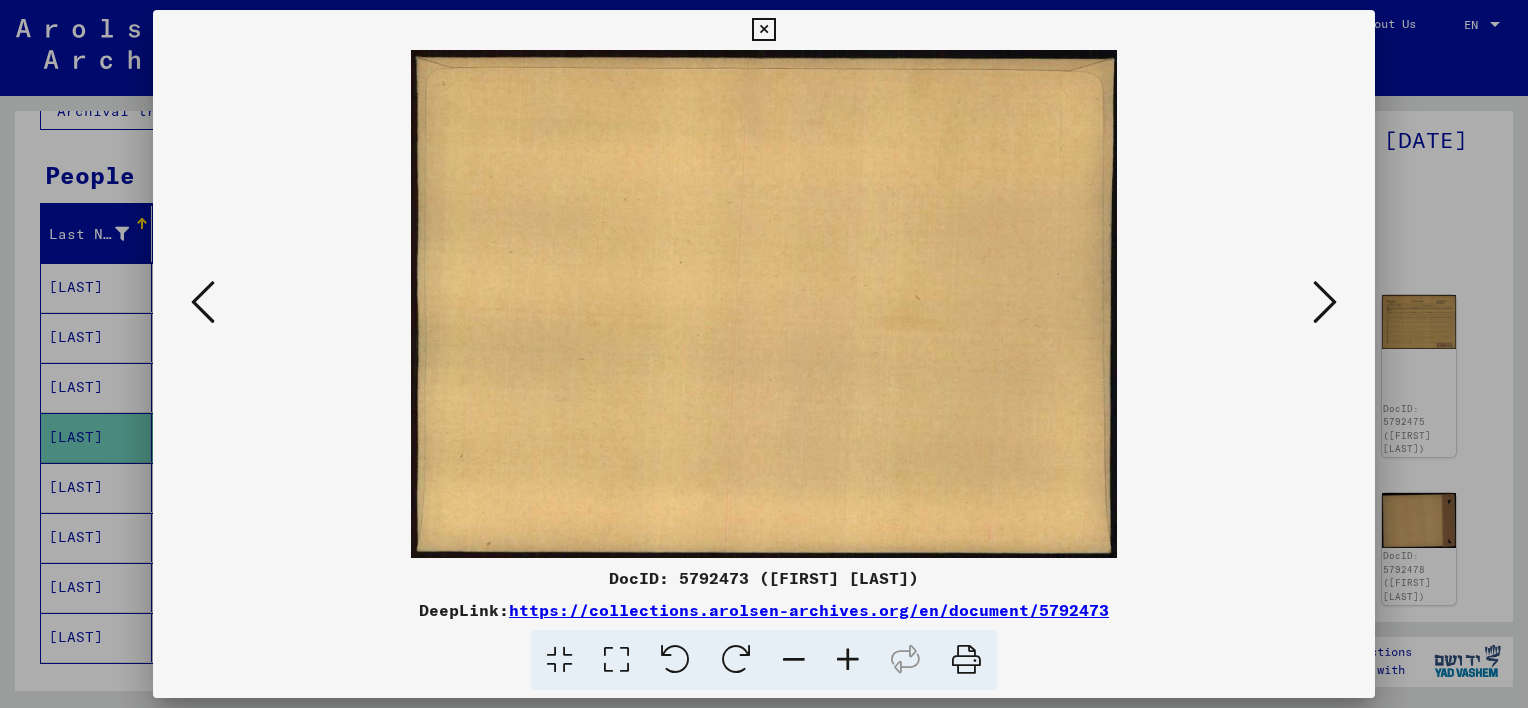 click at bounding box center (1325, 302) 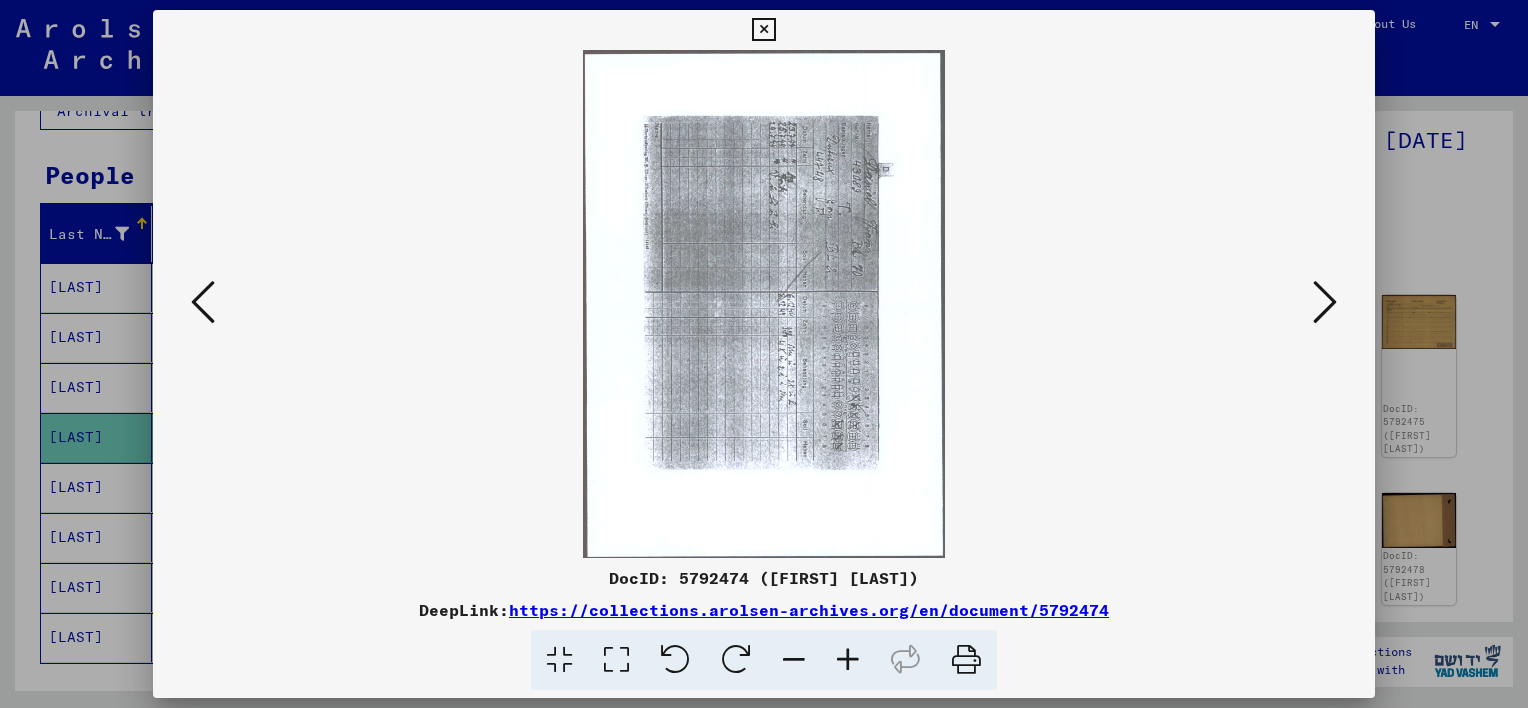 click on "https://collections.arolsen-archives.org/en/document/5792474" at bounding box center [809, 610] 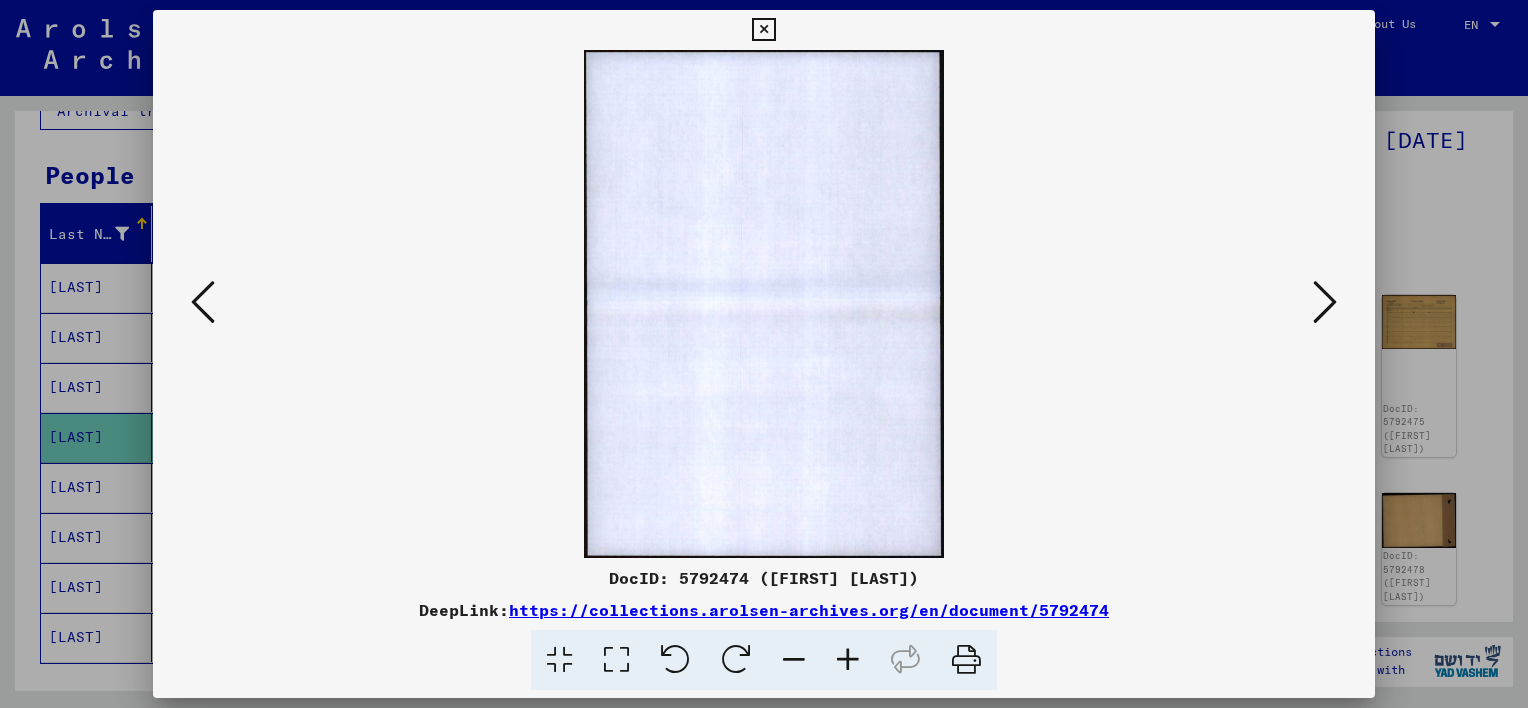 drag, startPoint x: 1322, startPoint y: 310, endPoint x: 1332, endPoint y: 308, distance: 10.198039 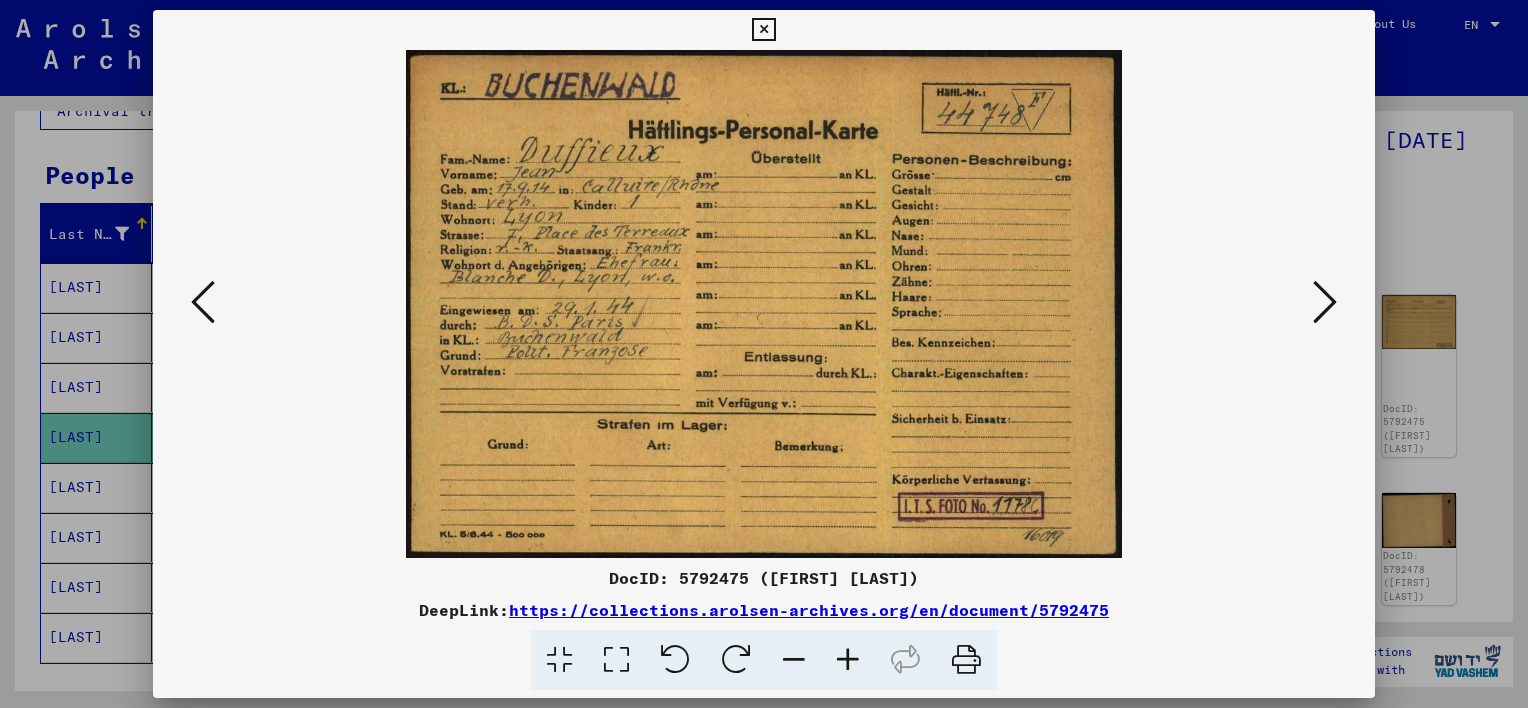 click at bounding box center (1325, 302) 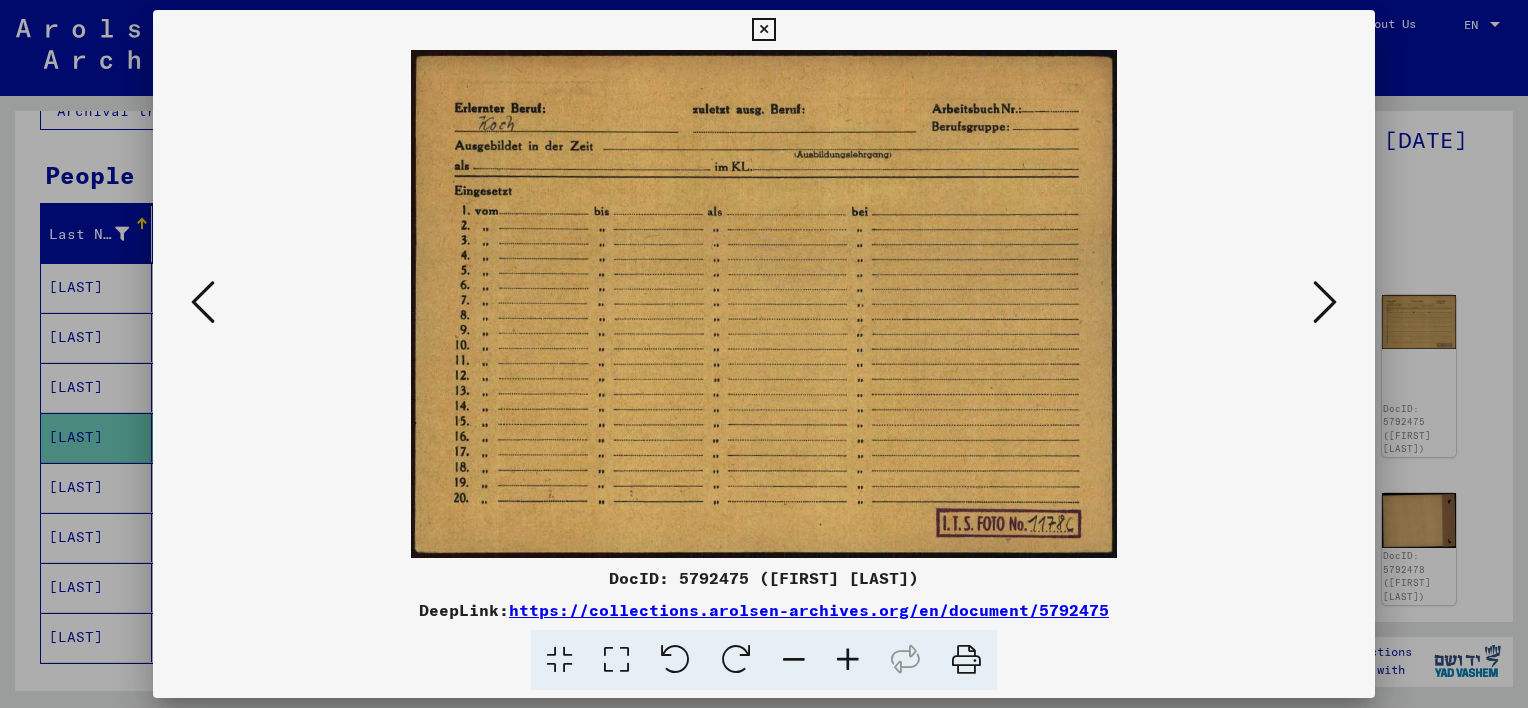 click at bounding box center [1325, 302] 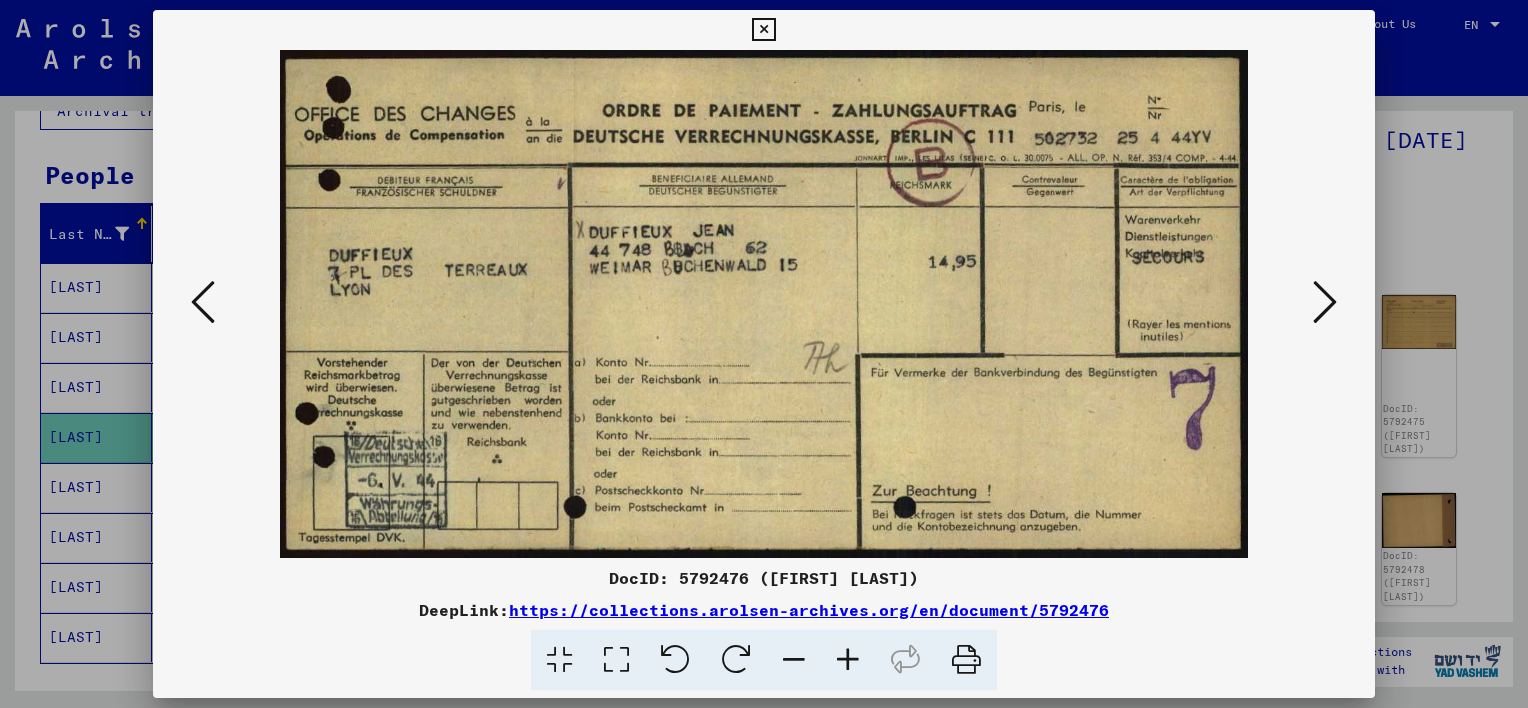 click at bounding box center [1325, 302] 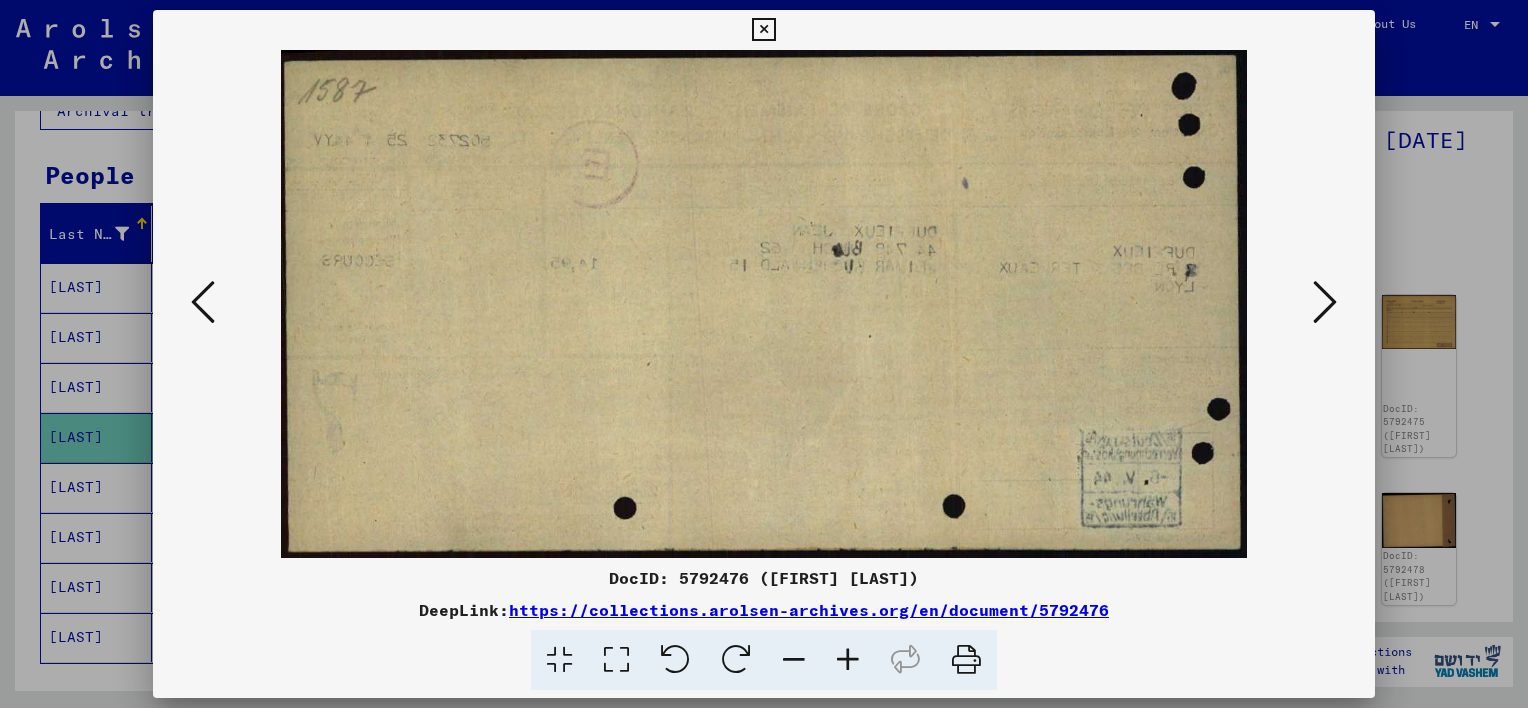 click at bounding box center (1325, 302) 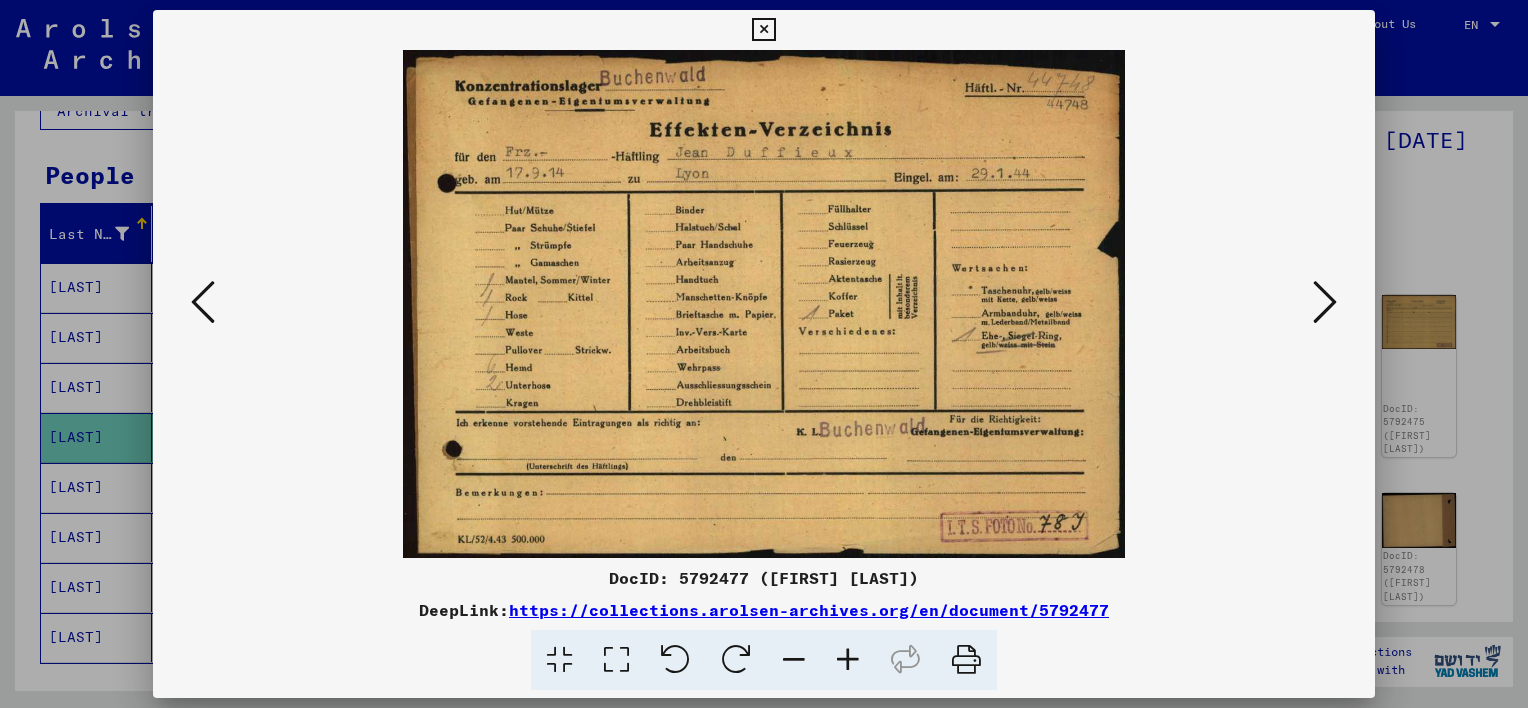 click at bounding box center (1325, 302) 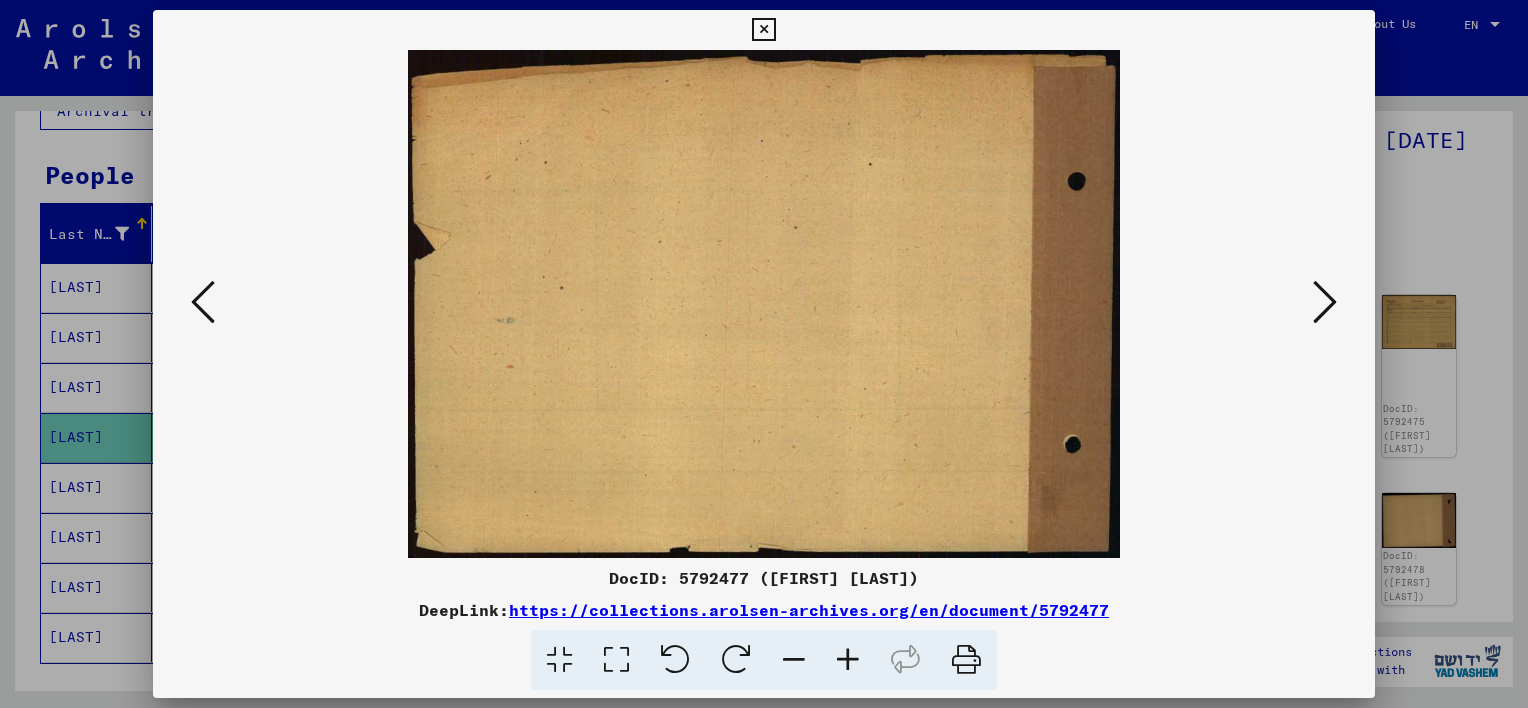 click at bounding box center [1325, 302] 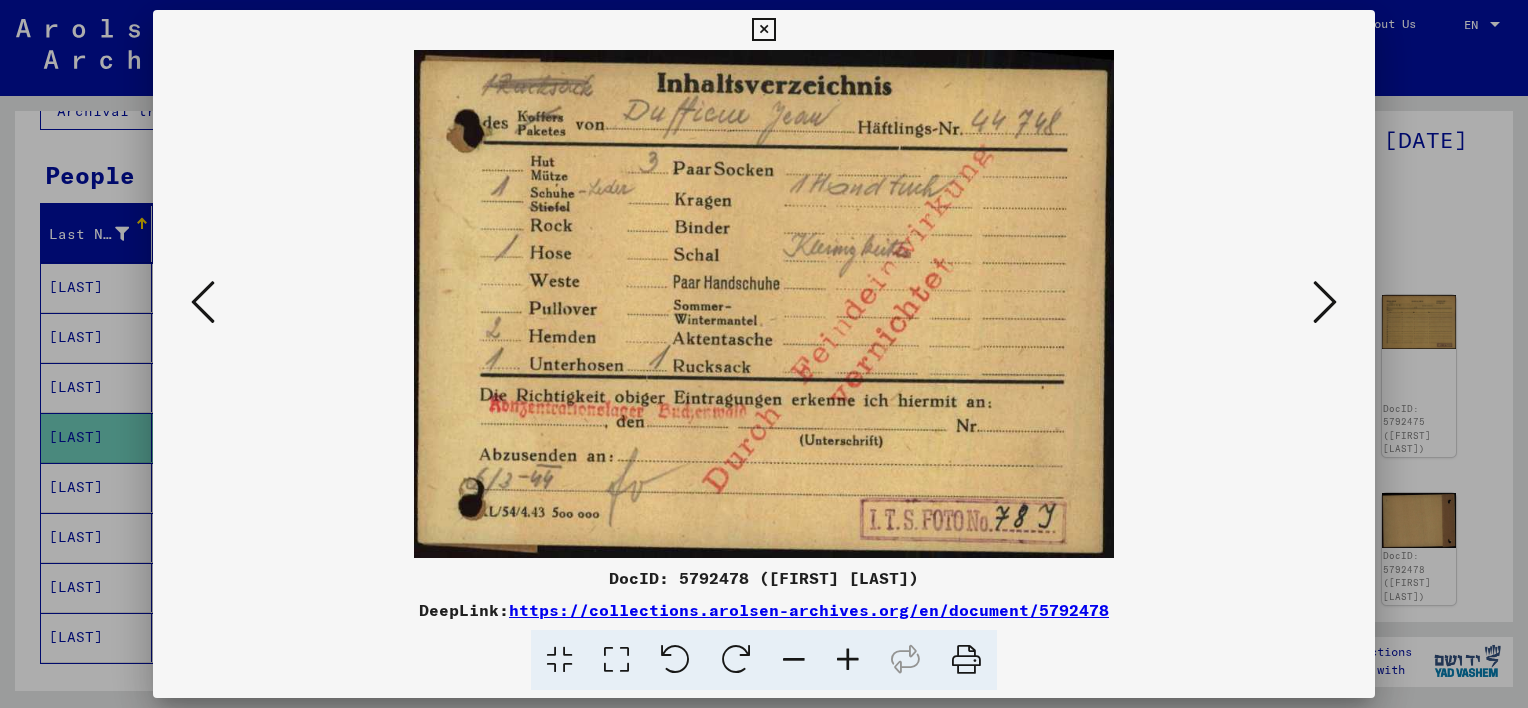 click at bounding box center (764, 354) 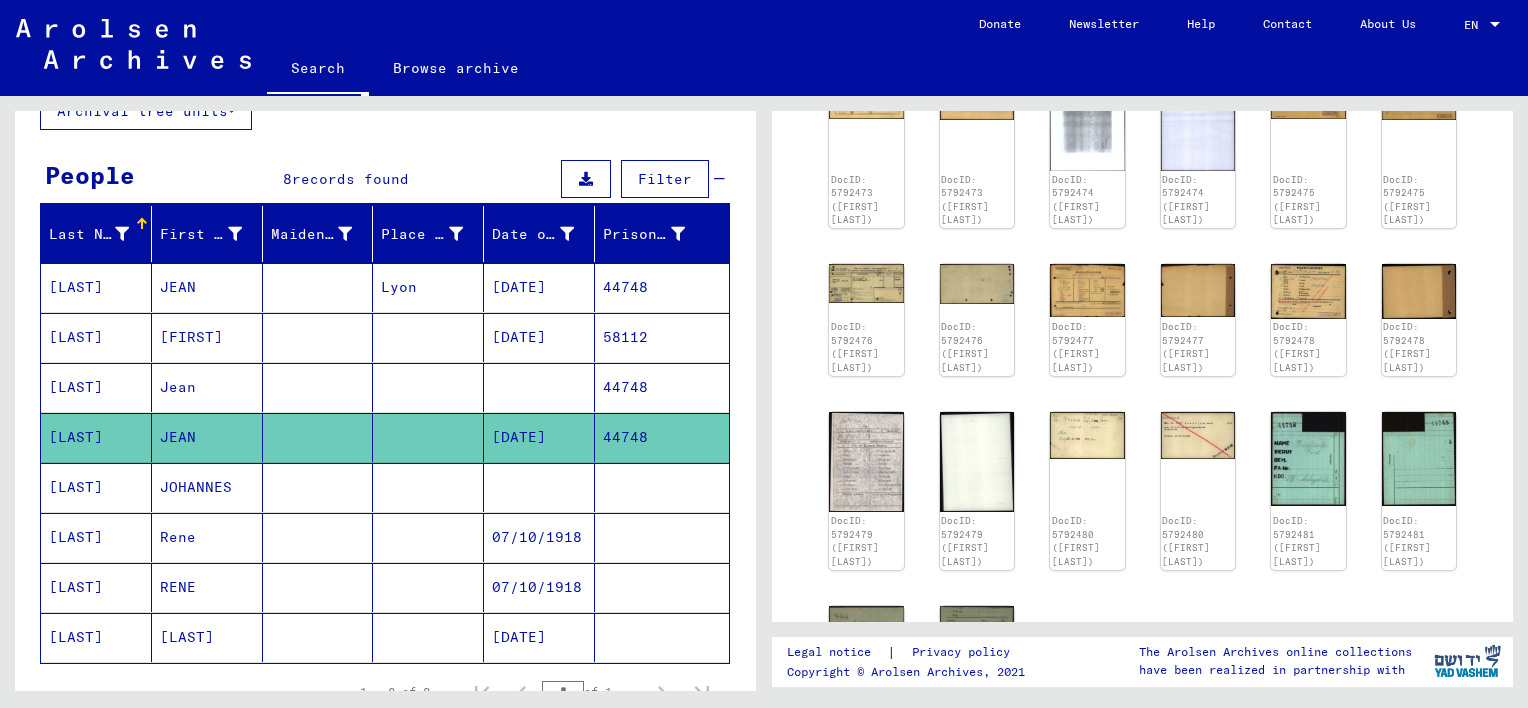 scroll, scrollTop: 422, scrollLeft: 0, axis: vertical 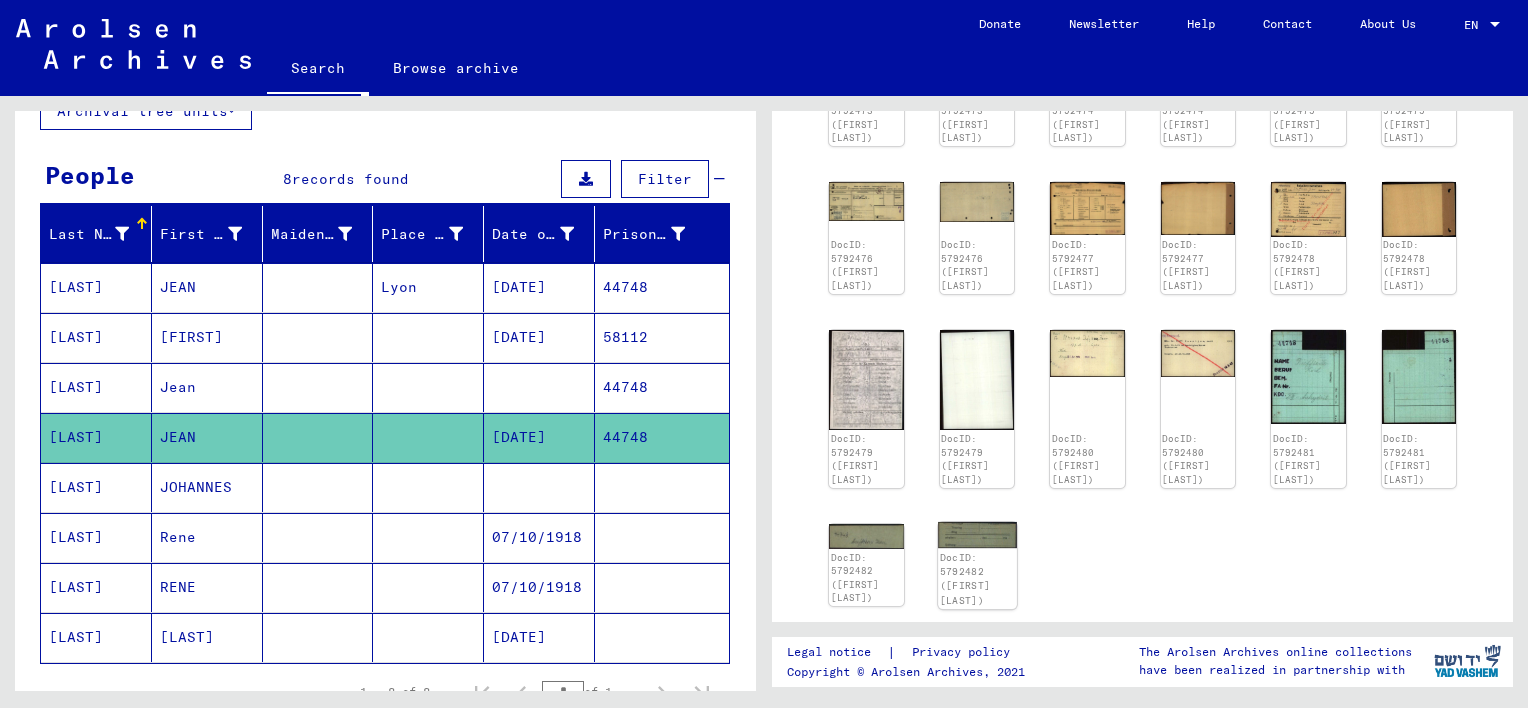 click 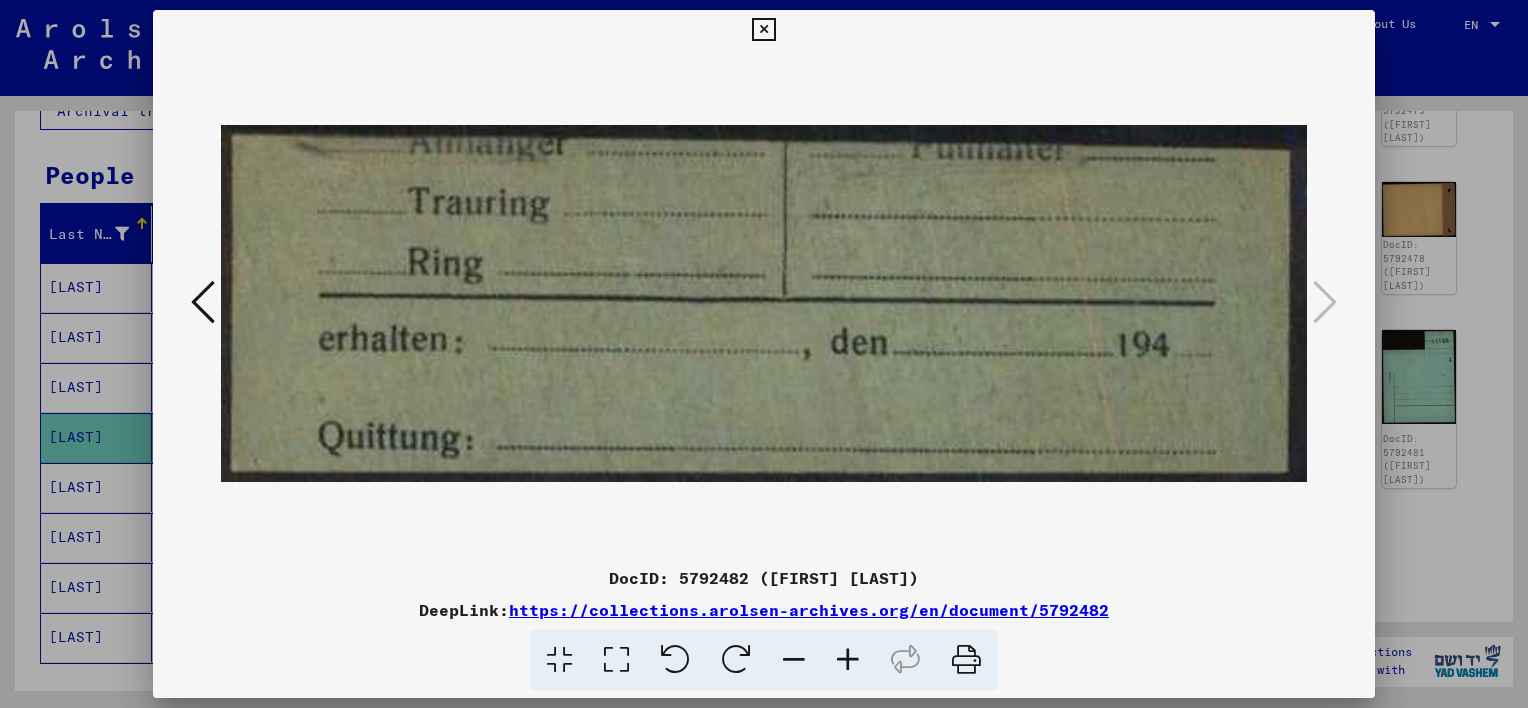 type 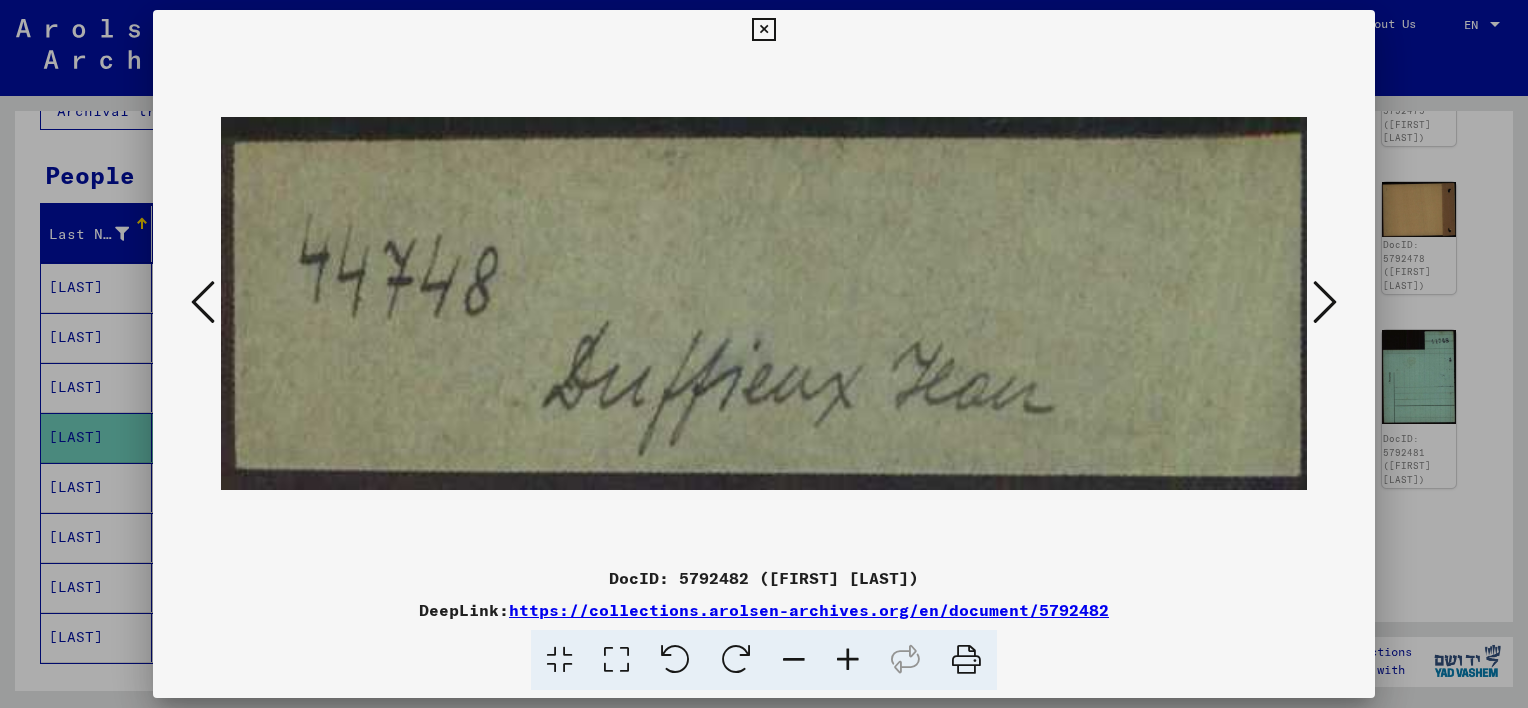 click at bounding box center [203, 302] 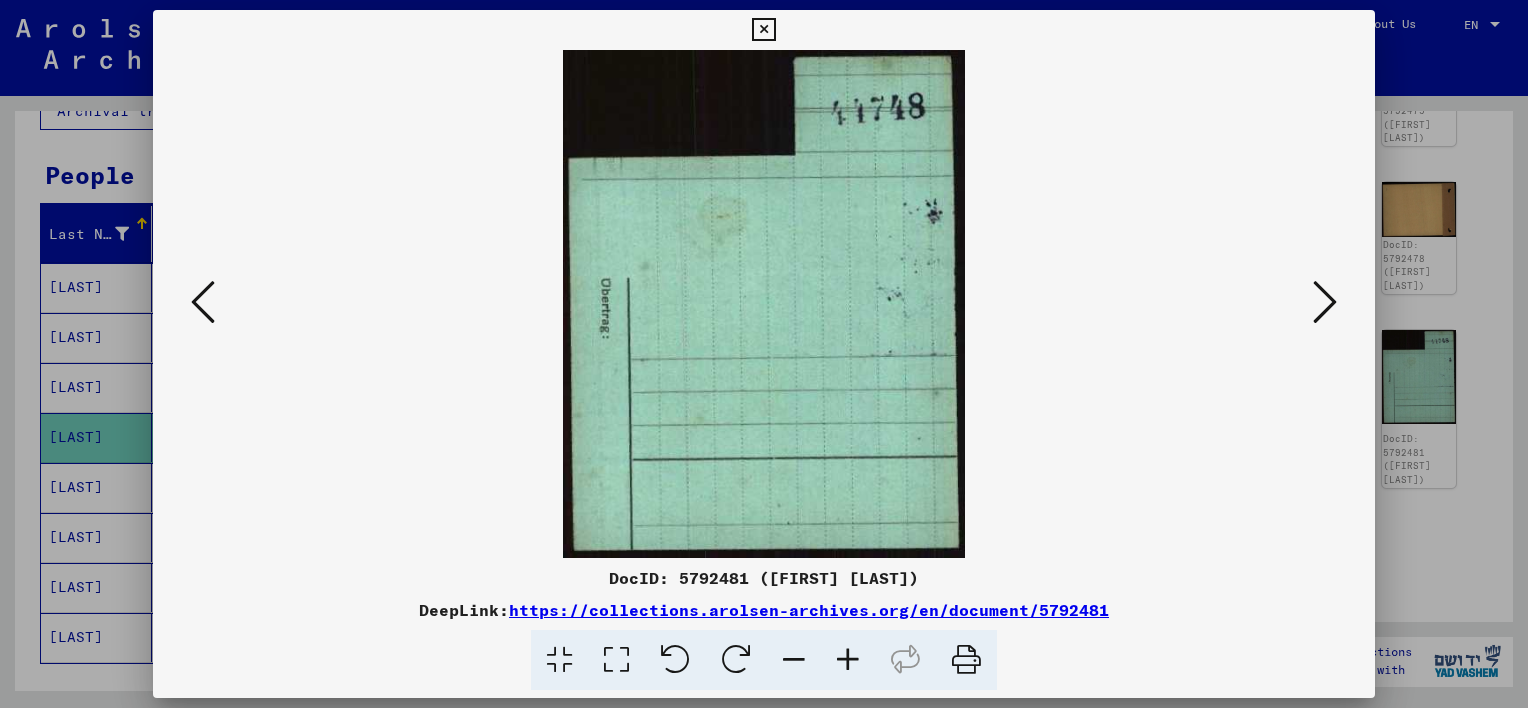 click at bounding box center [203, 302] 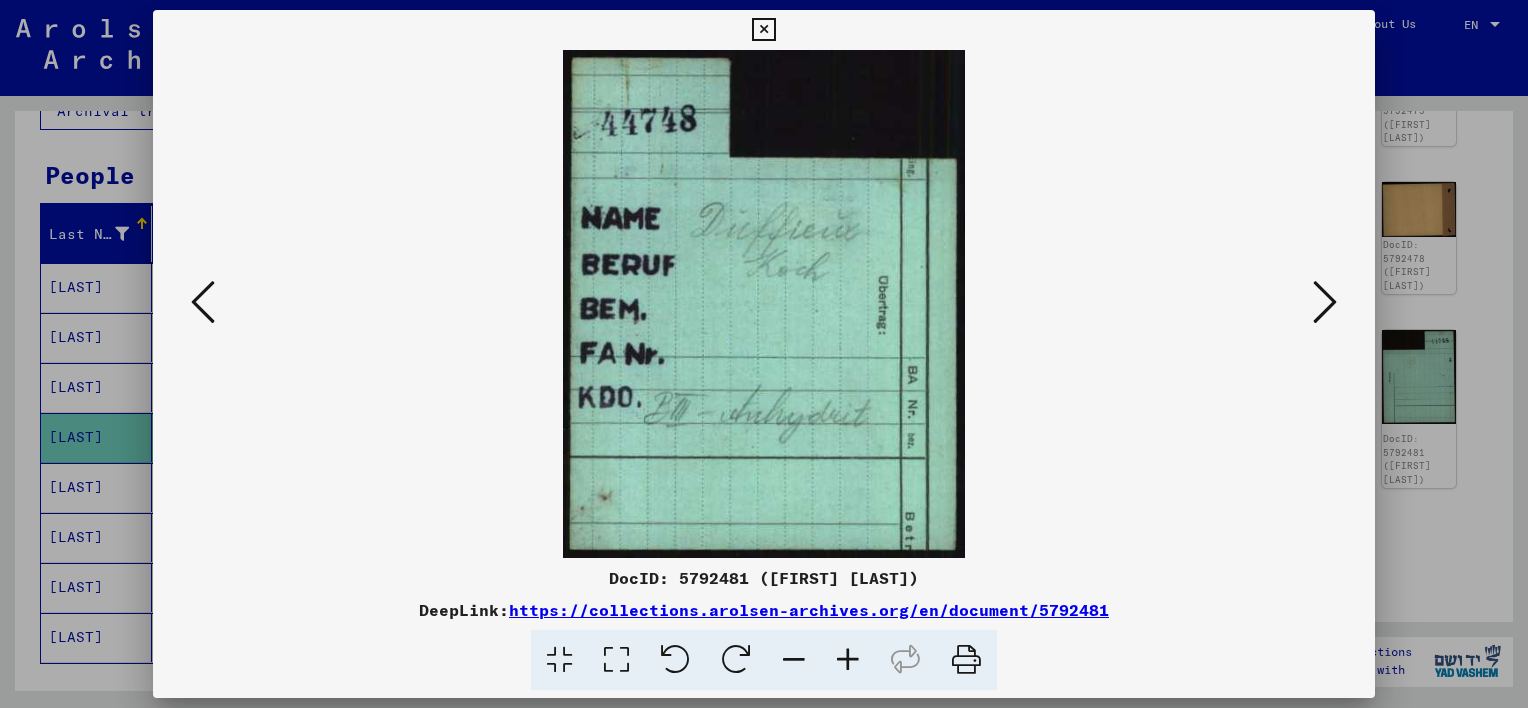 click at bounding box center (203, 302) 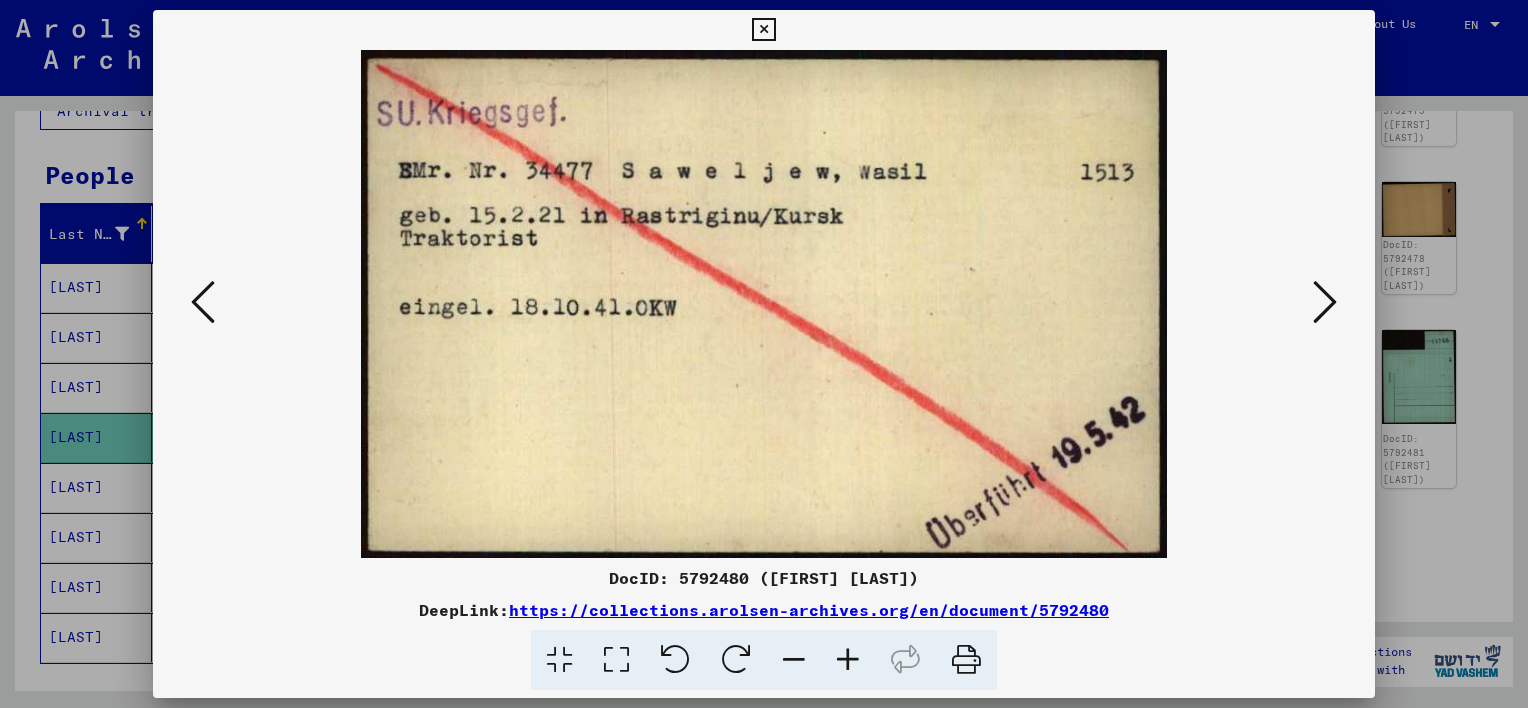 click at bounding box center (203, 302) 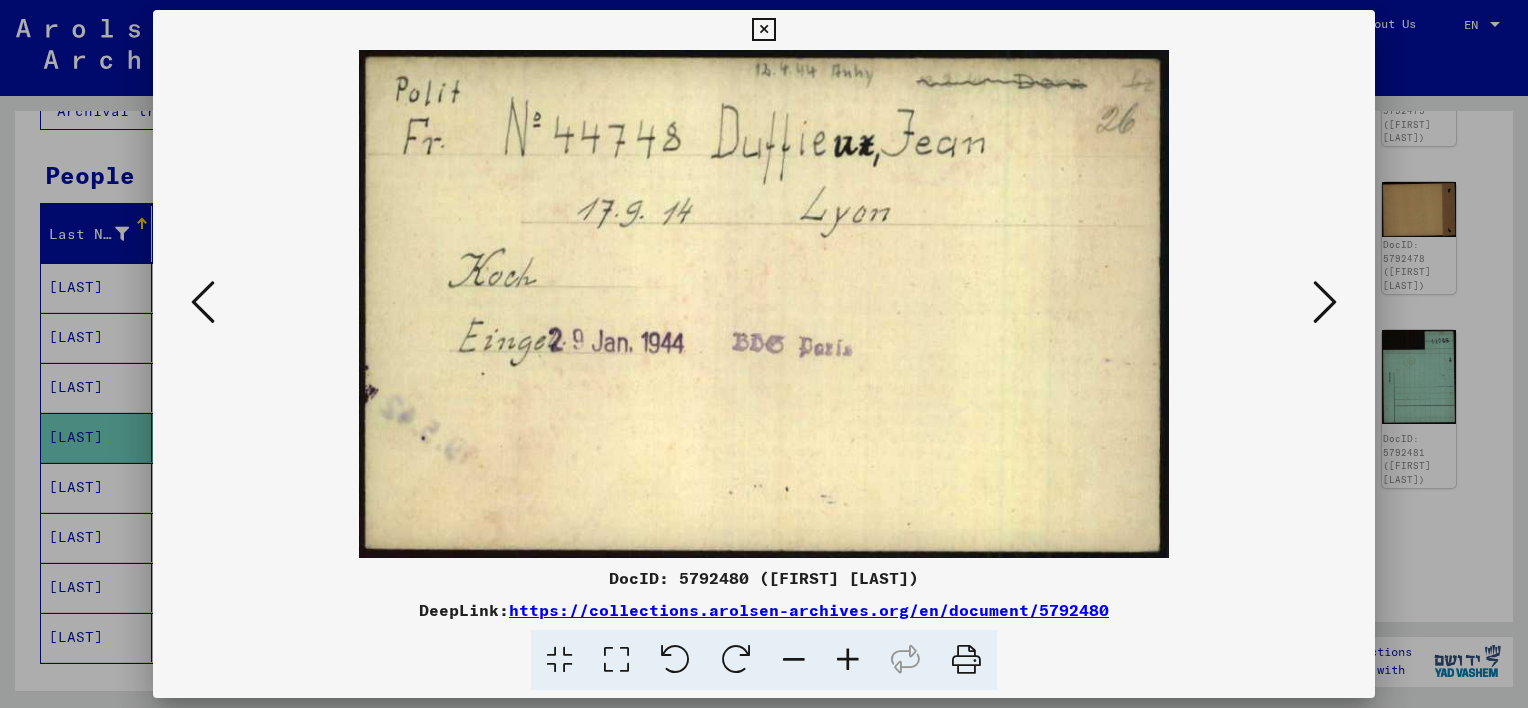 click at bounding box center (203, 302) 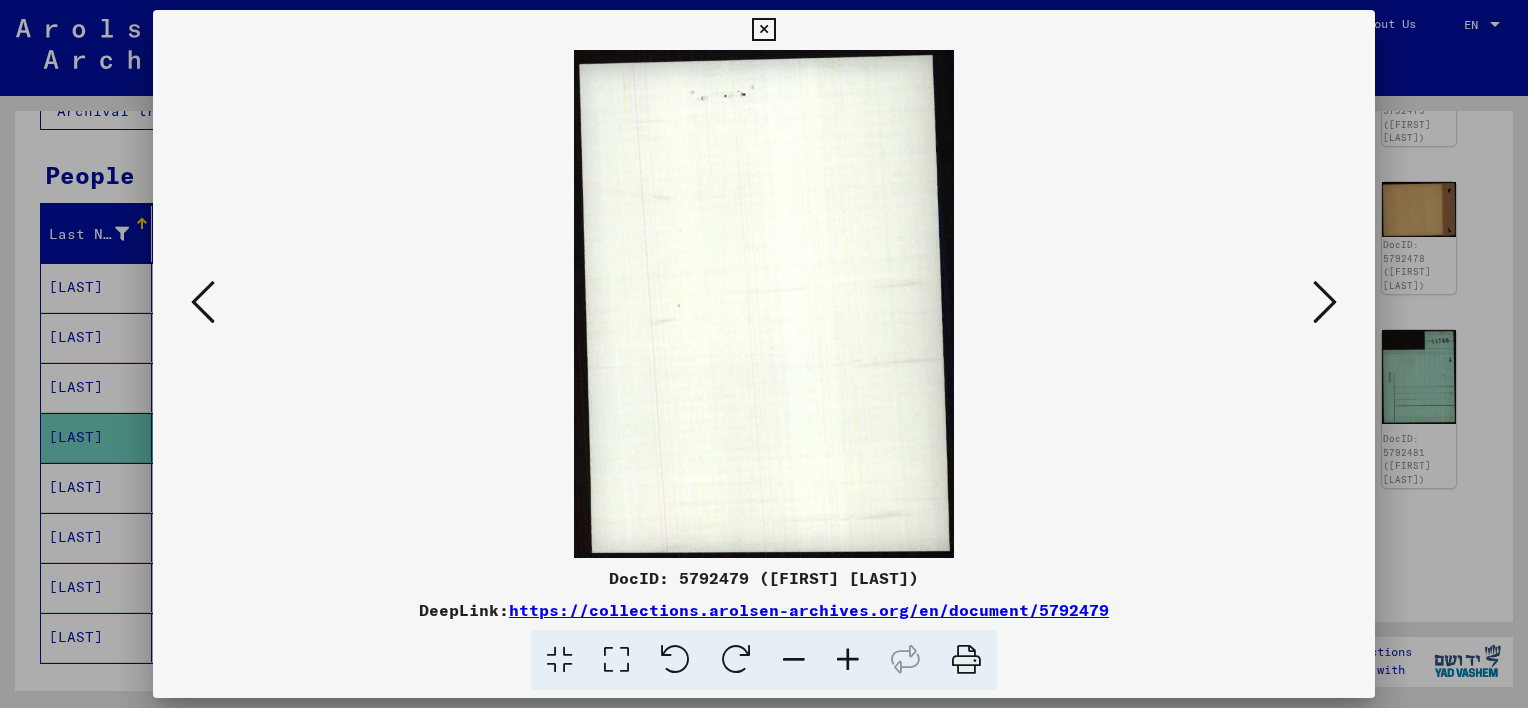 click at bounding box center (203, 302) 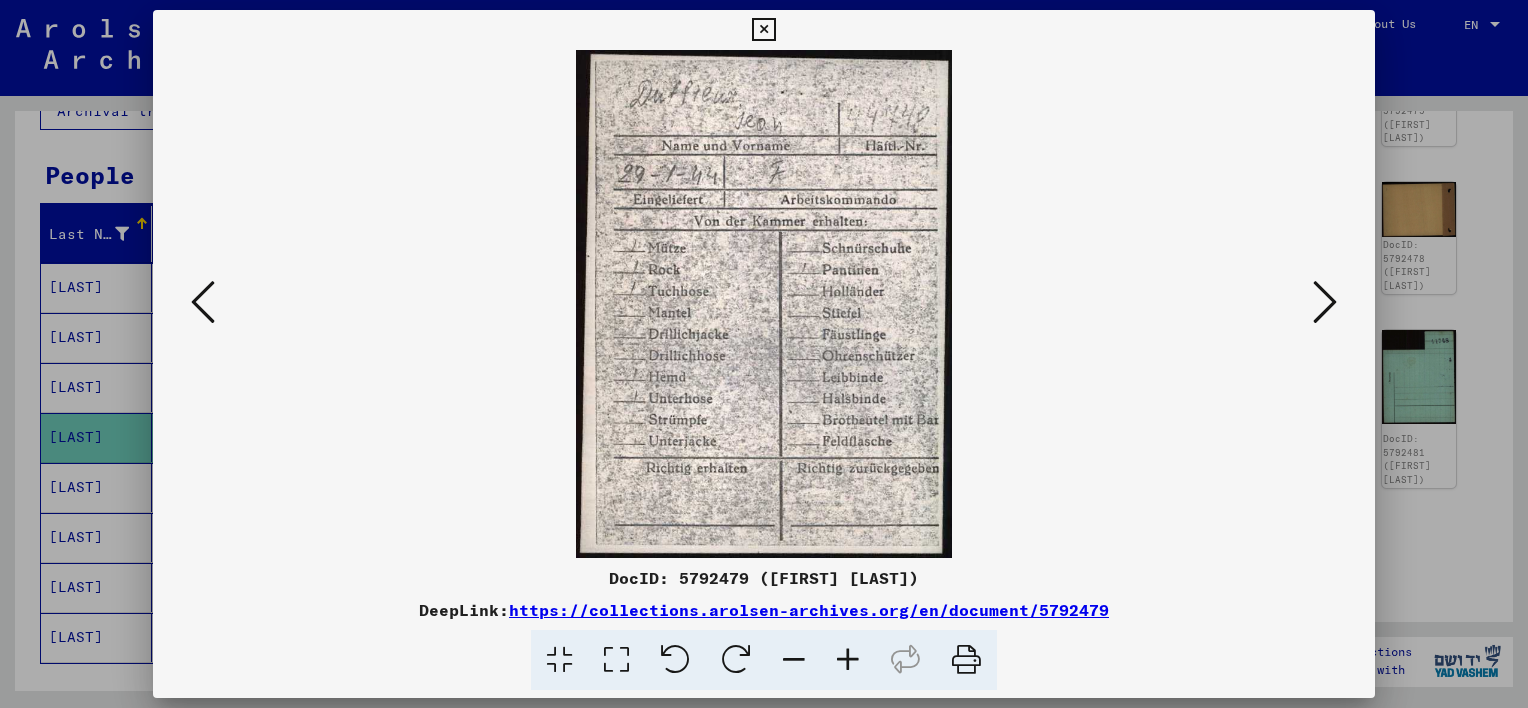 click at bounding box center (203, 302) 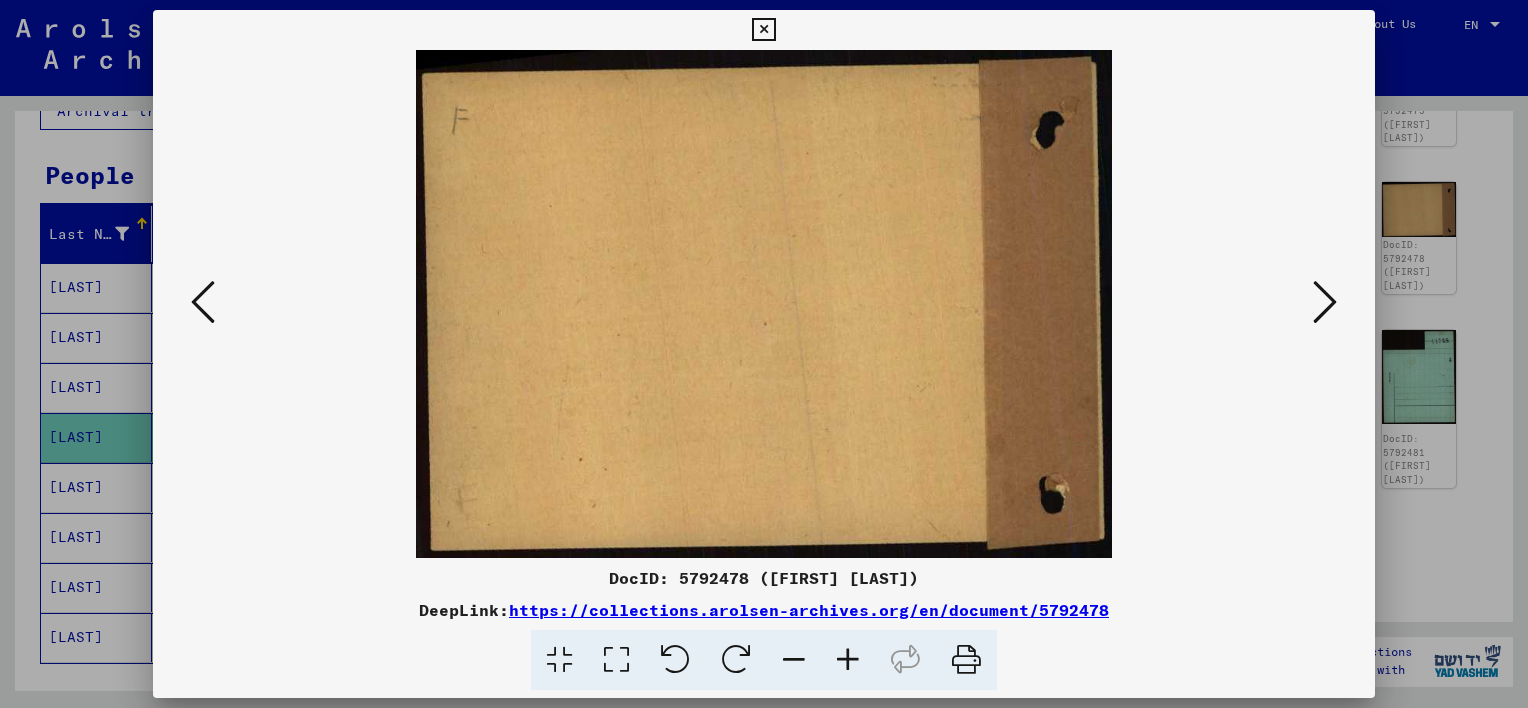 click at bounding box center (203, 302) 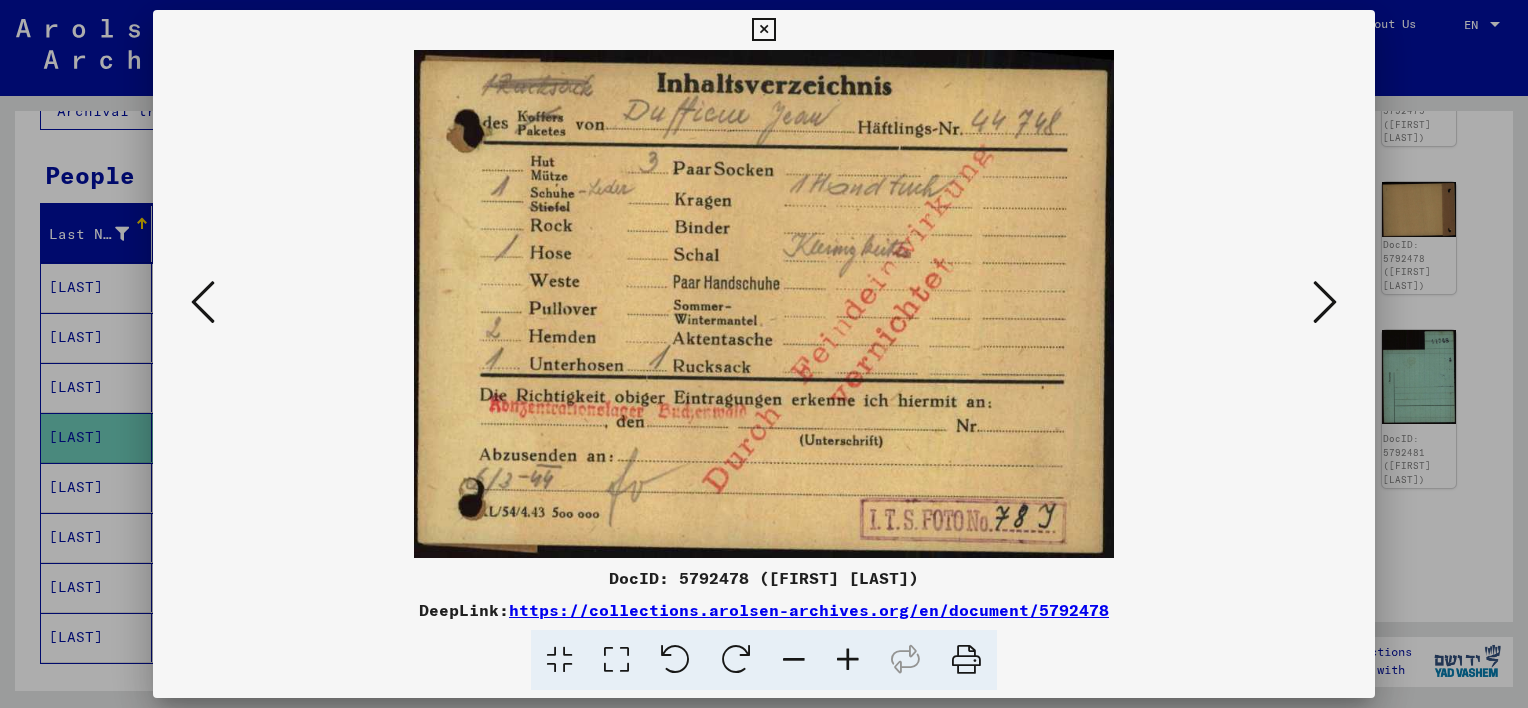 click at bounding box center (203, 302) 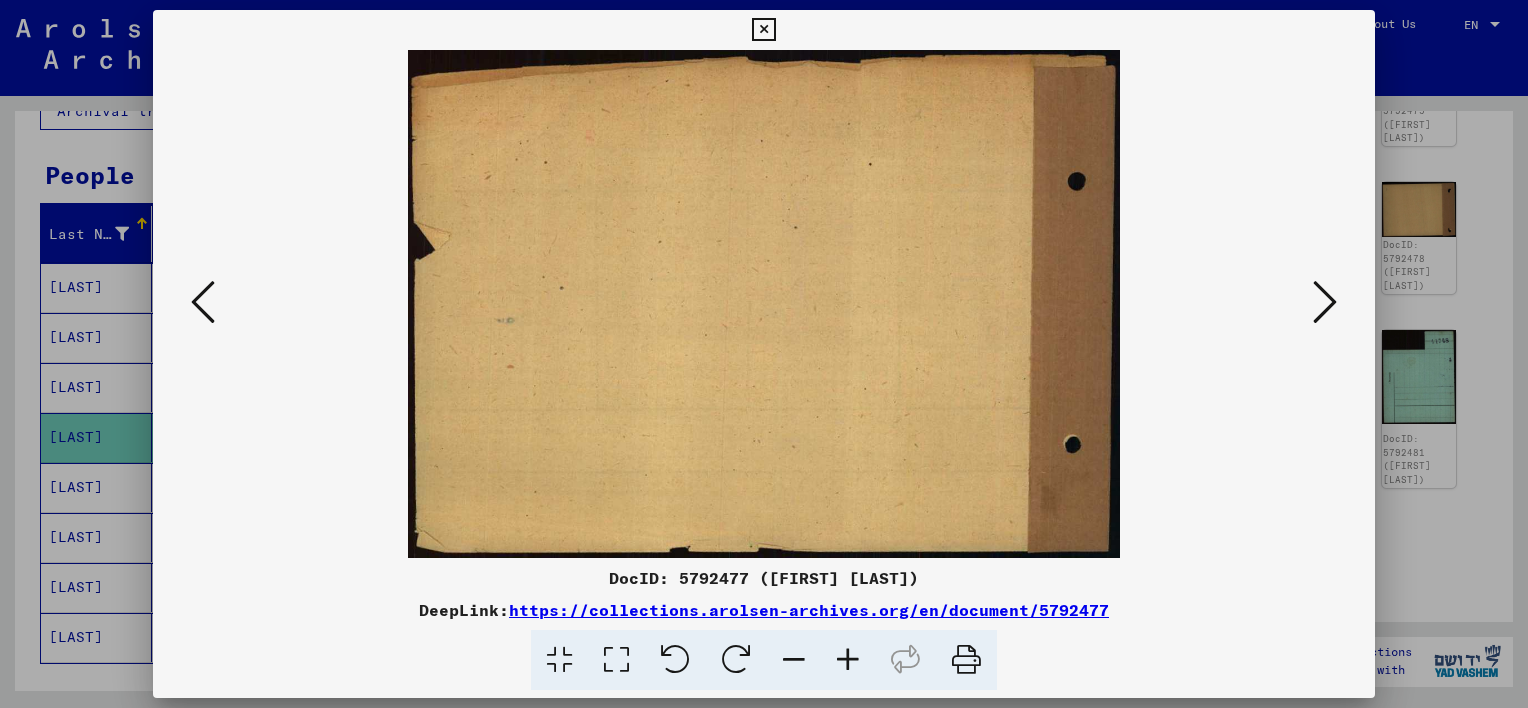 click at bounding box center (1325, 302) 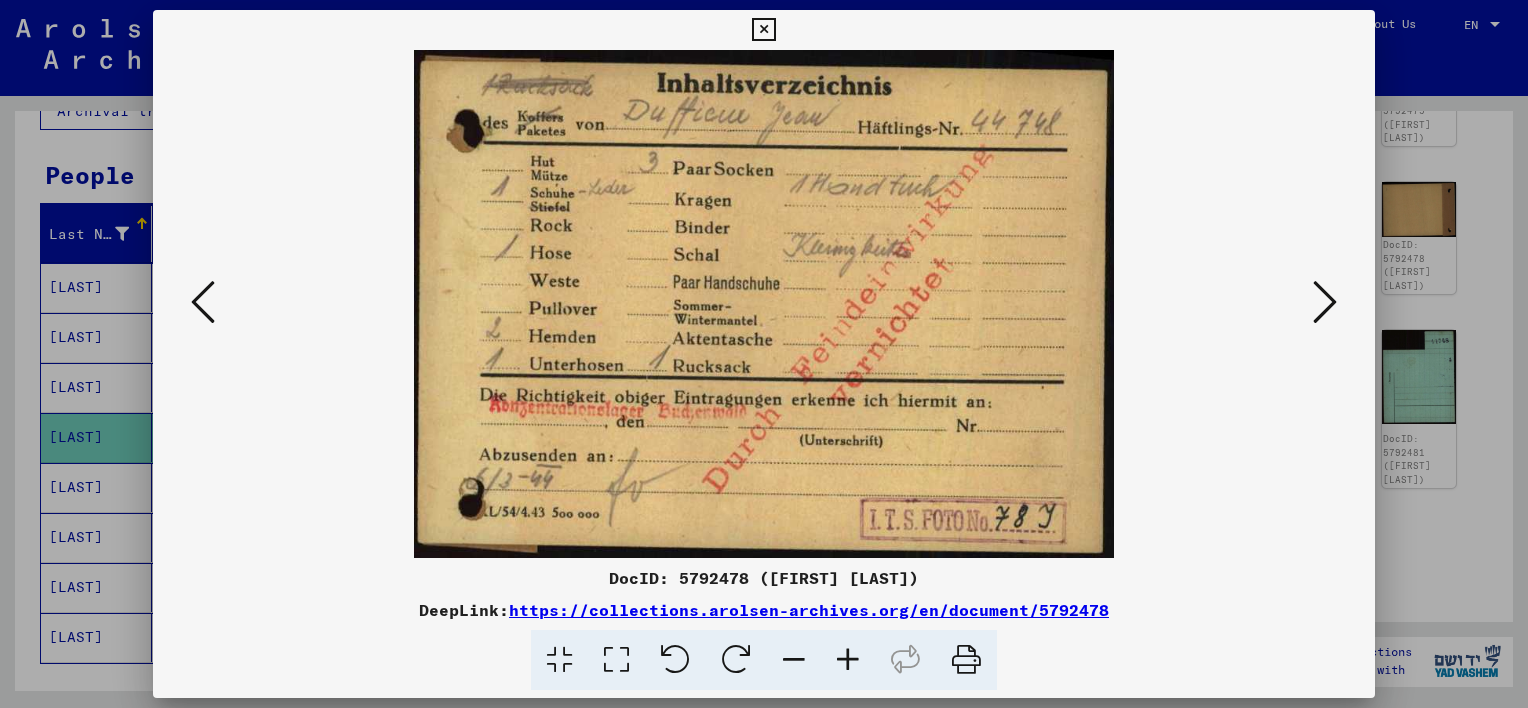 click at bounding box center (1325, 302) 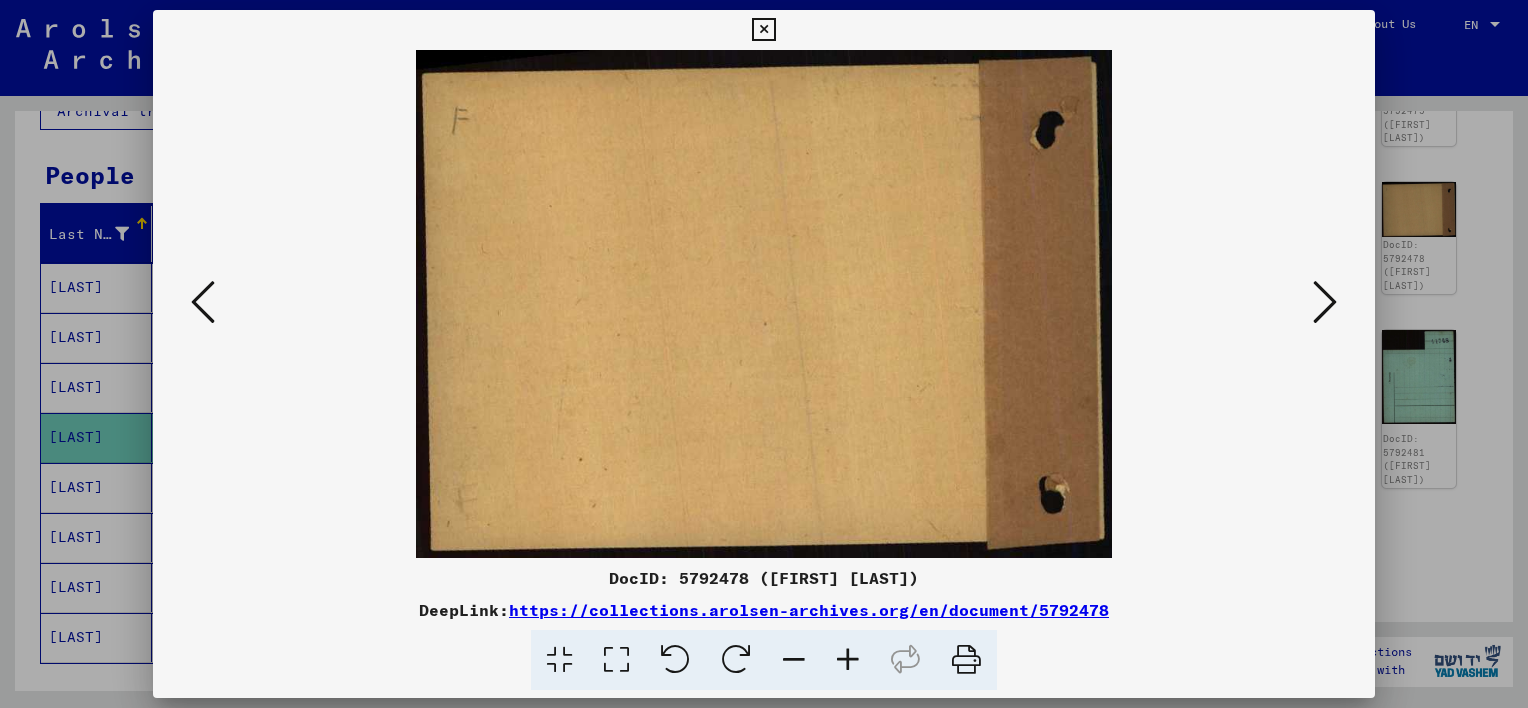 click at bounding box center (764, 354) 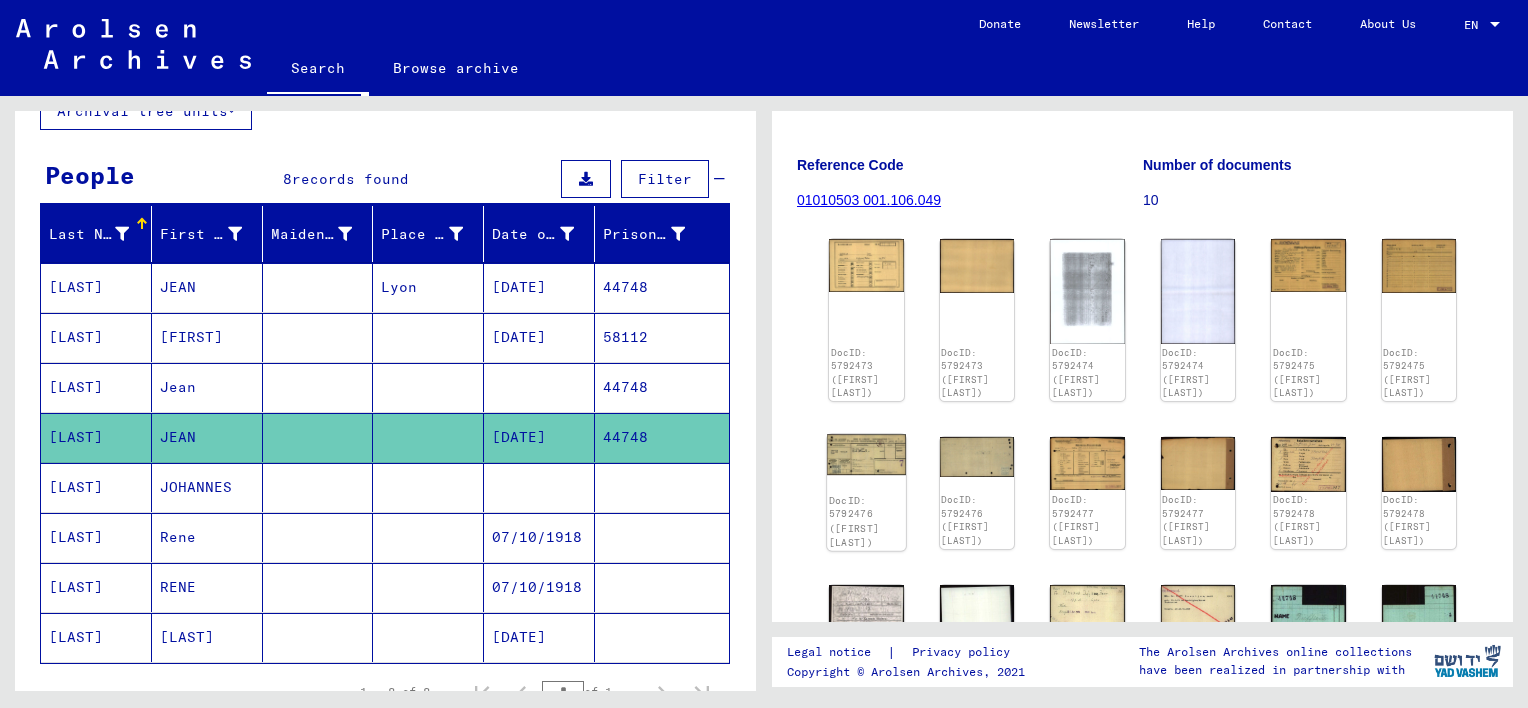 scroll, scrollTop: 166, scrollLeft: 0, axis: vertical 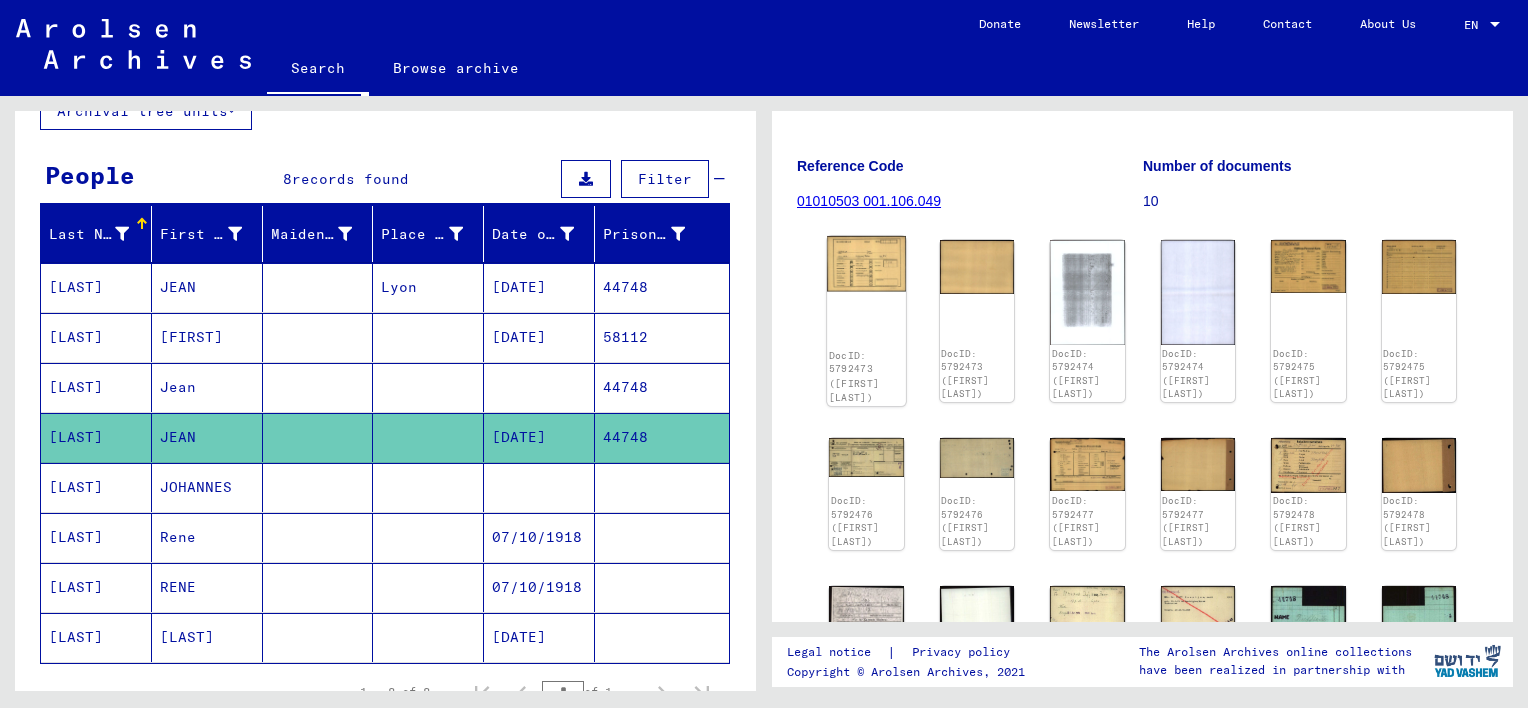 click 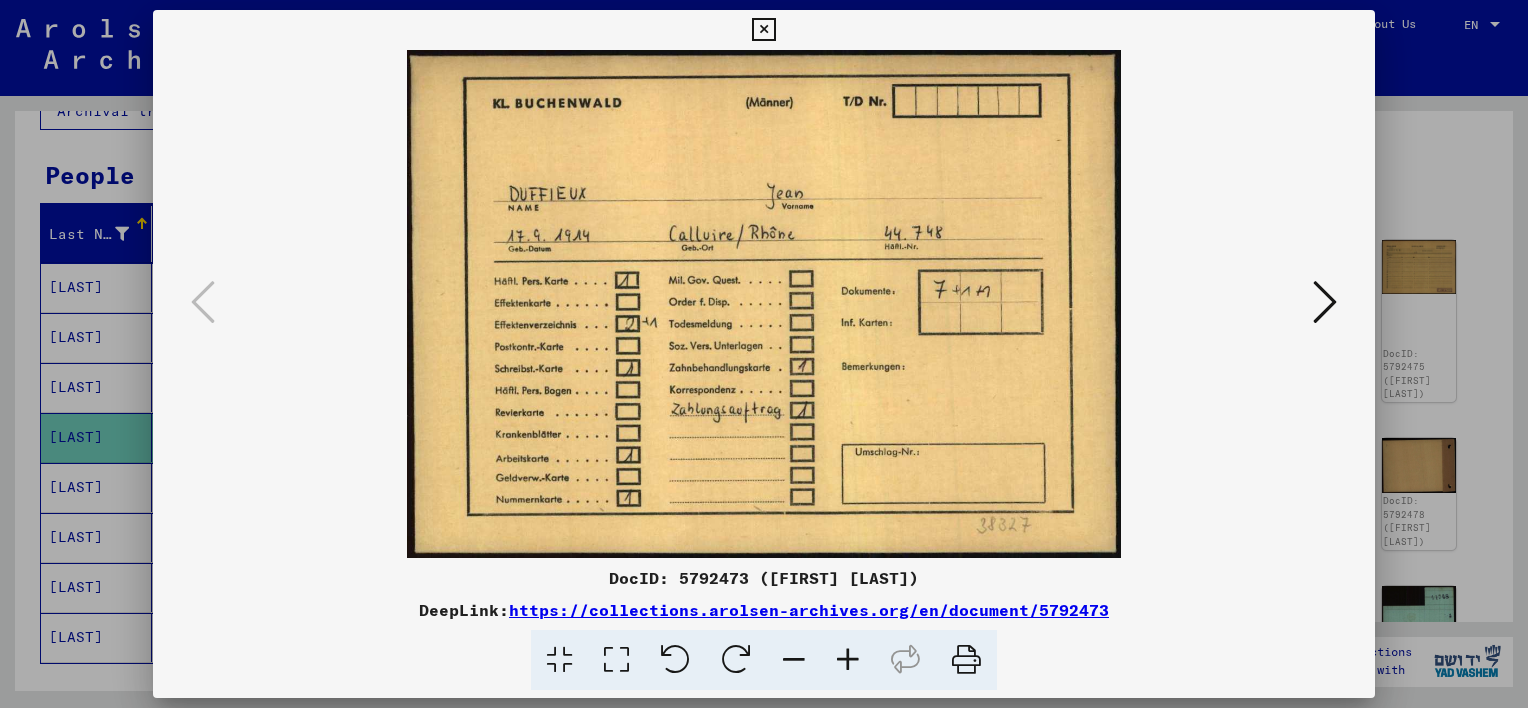click at bounding box center [1325, 302] 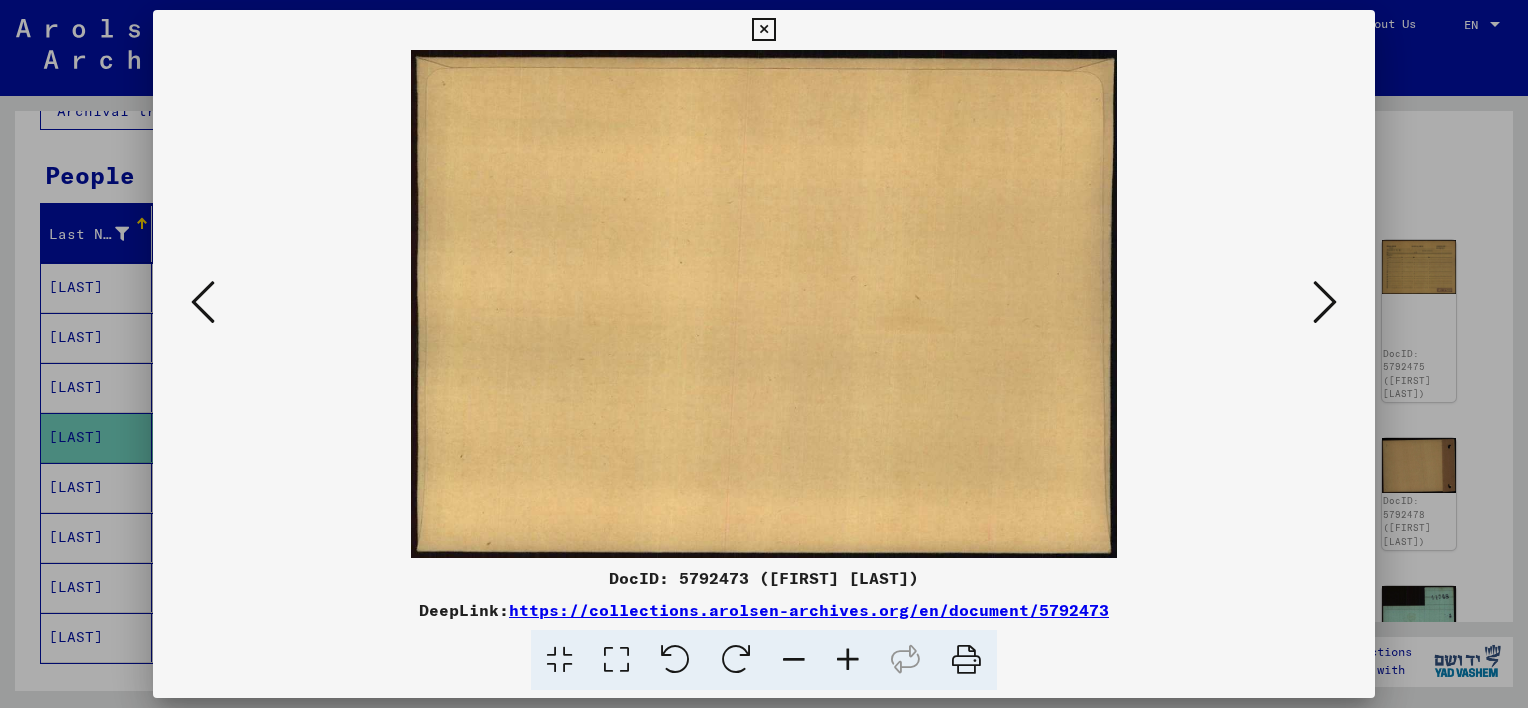 click at bounding box center [1325, 302] 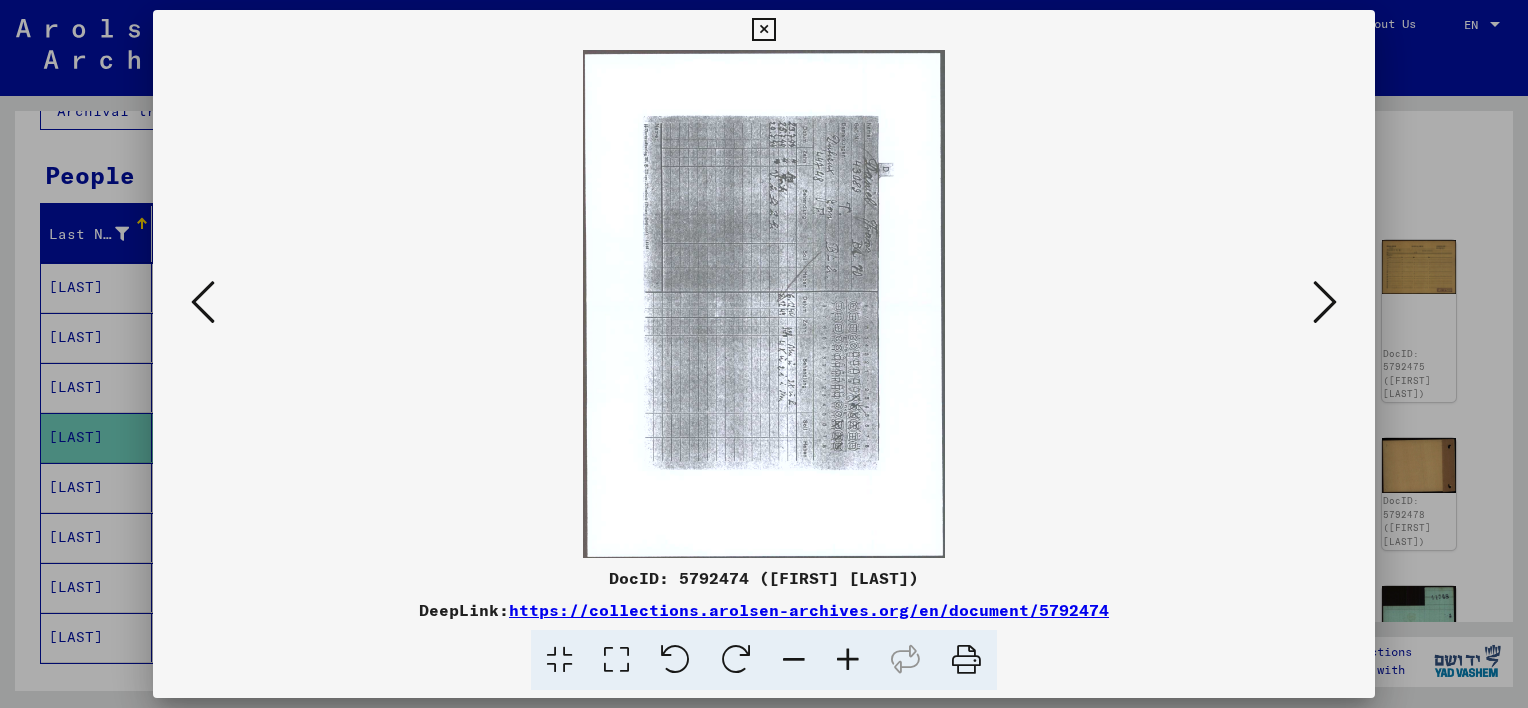 click at bounding box center [1325, 303] 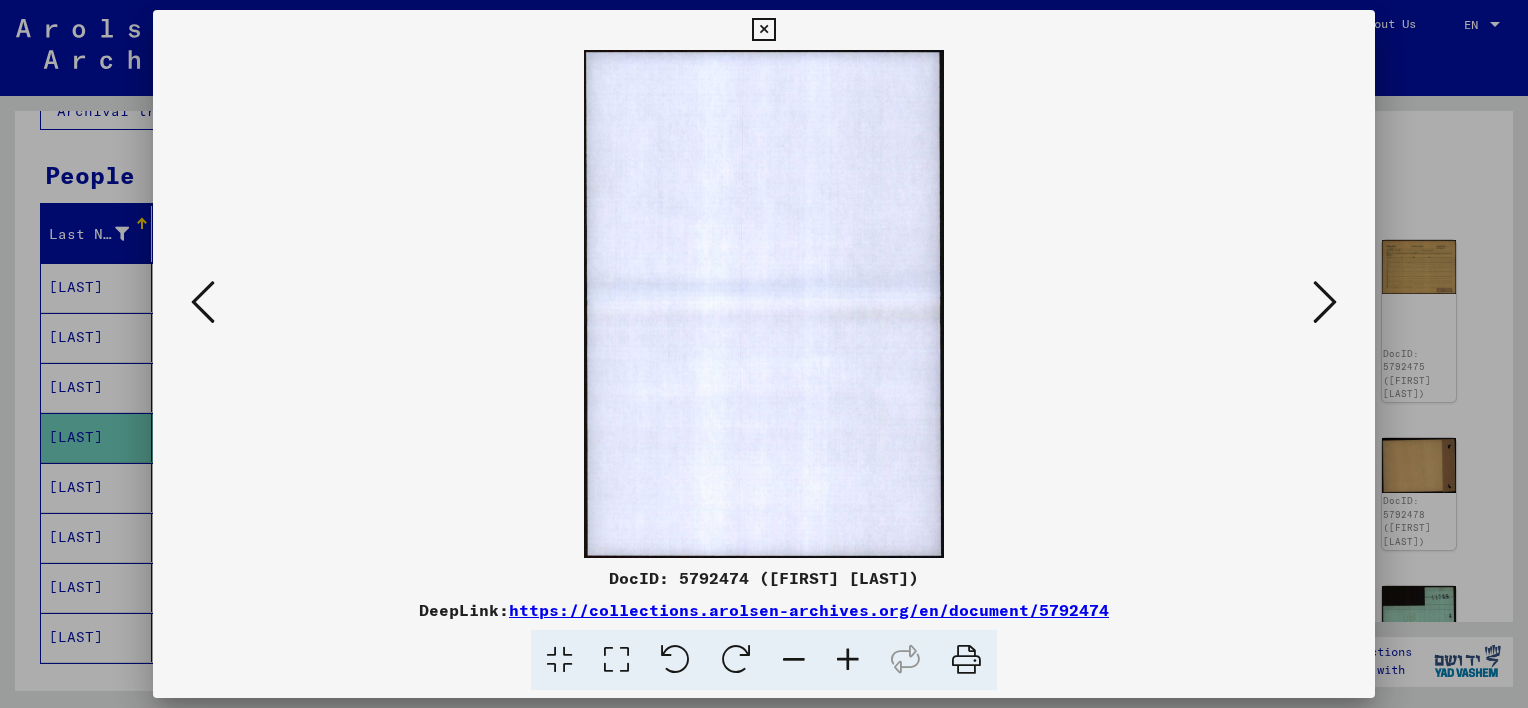 click at bounding box center (1325, 303) 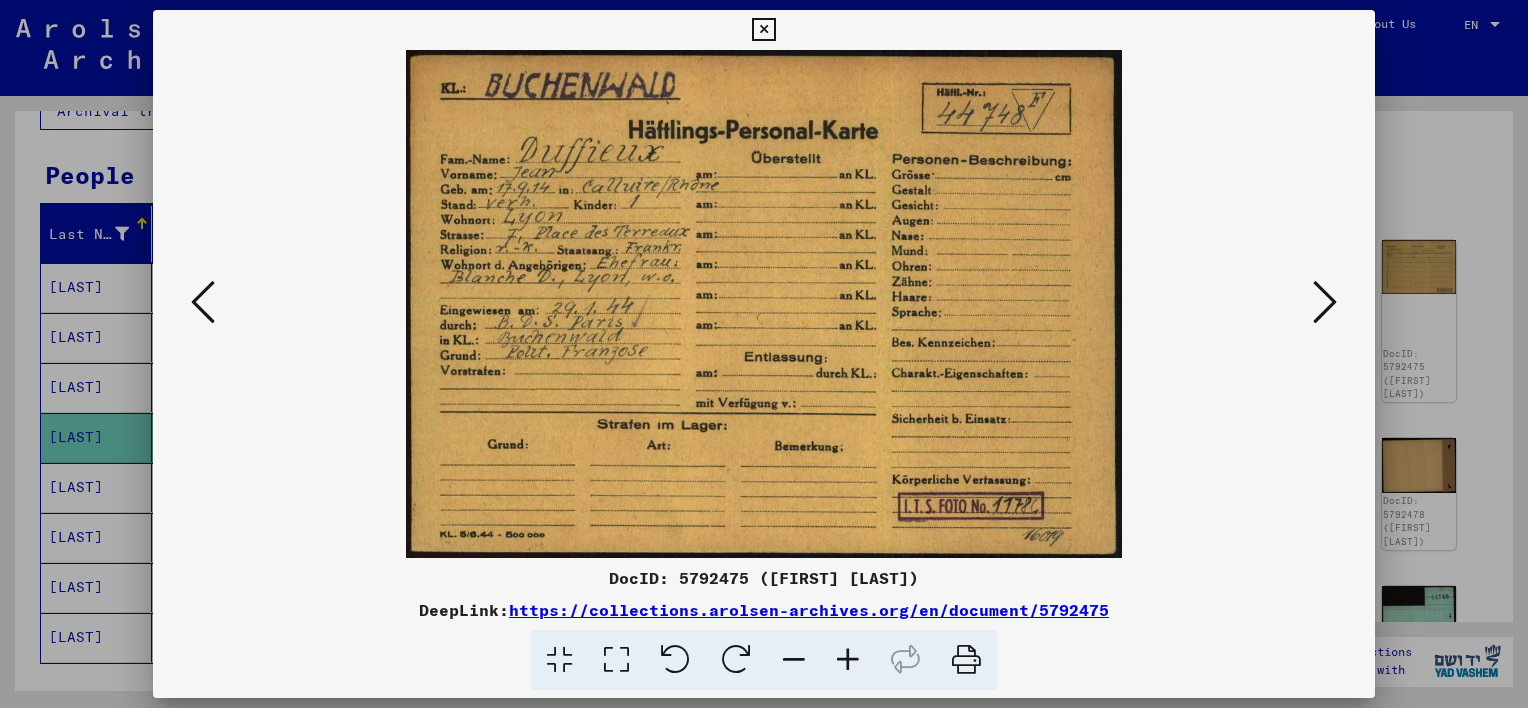 click at bounding box center [1325, 302] 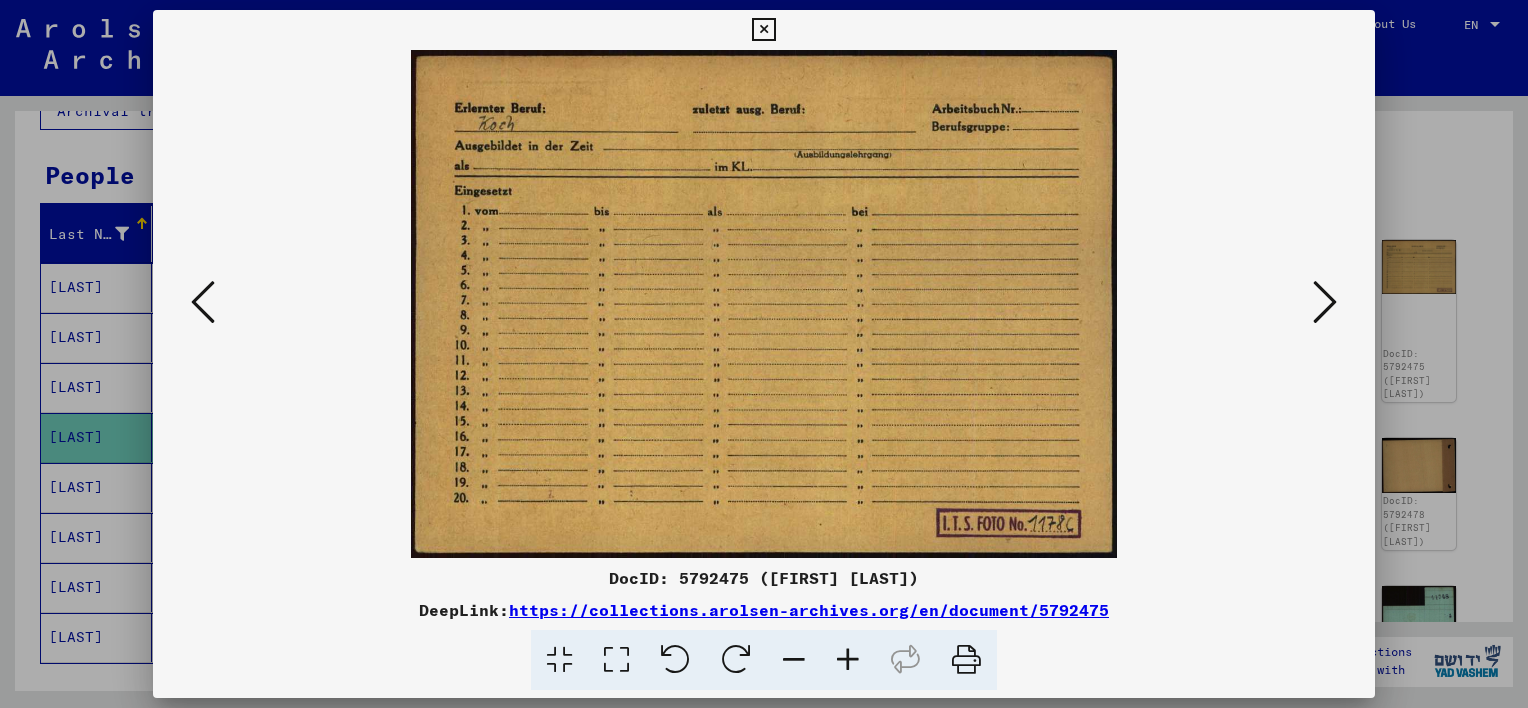 click at bounding box center [1325, 302] 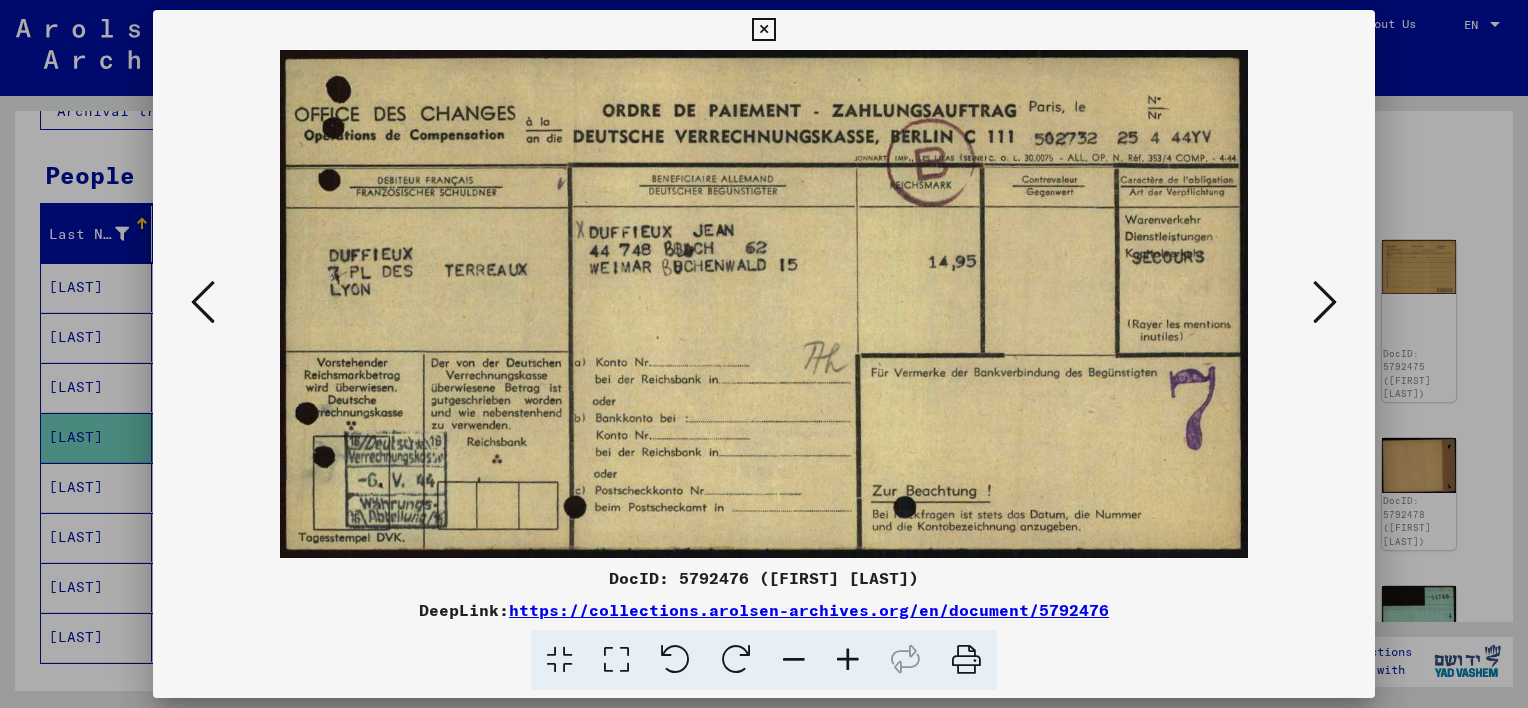 click at bounding box center [1325, 303] 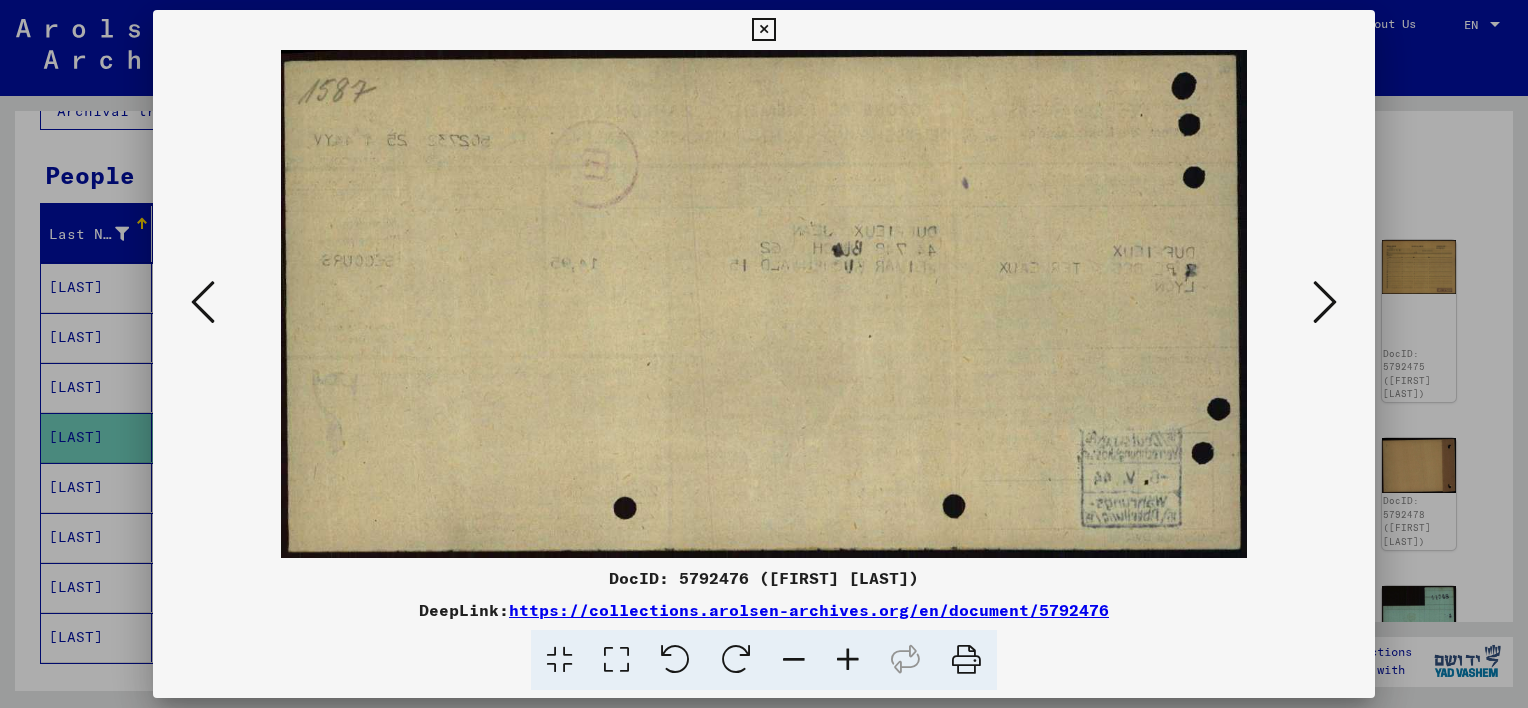 click at bounding box center (1325, 303) 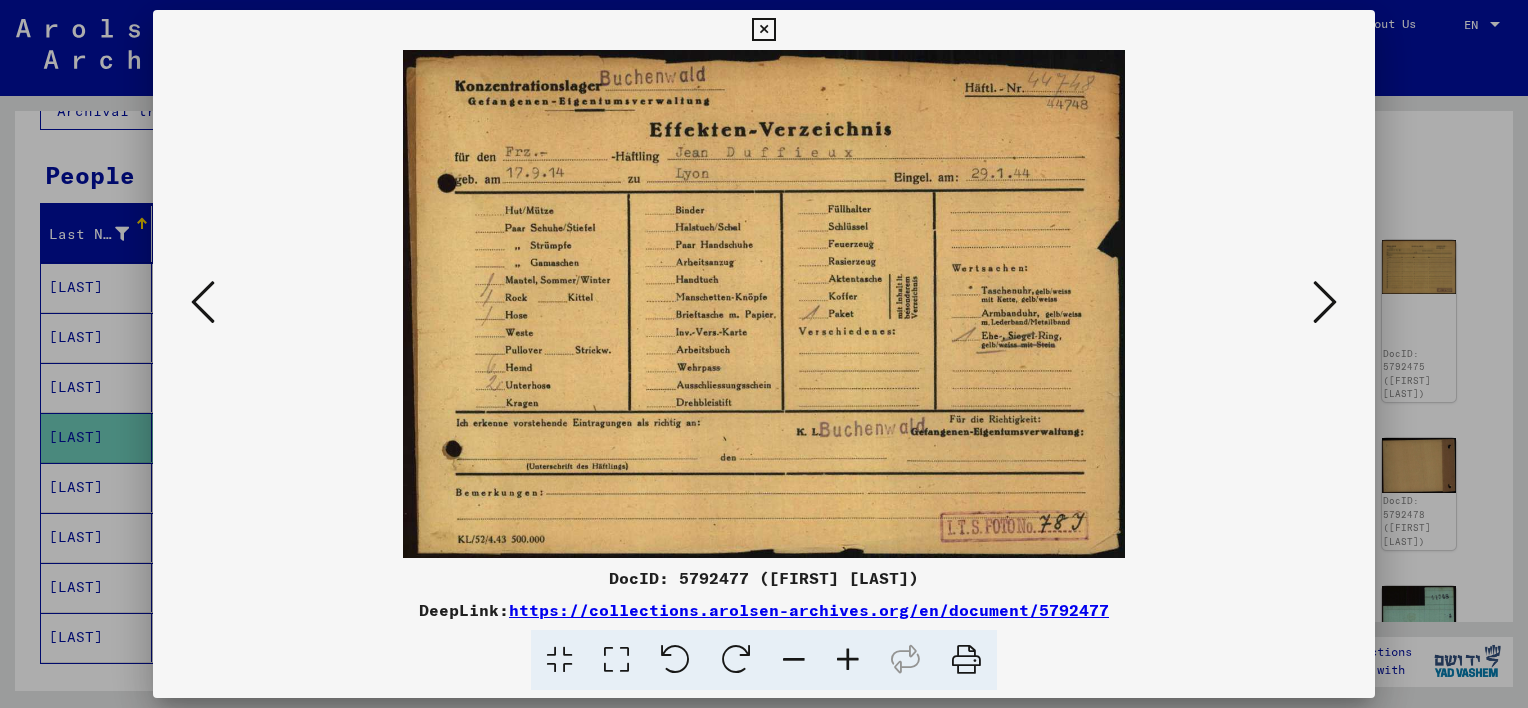 click at bounding box center (1325, 303) 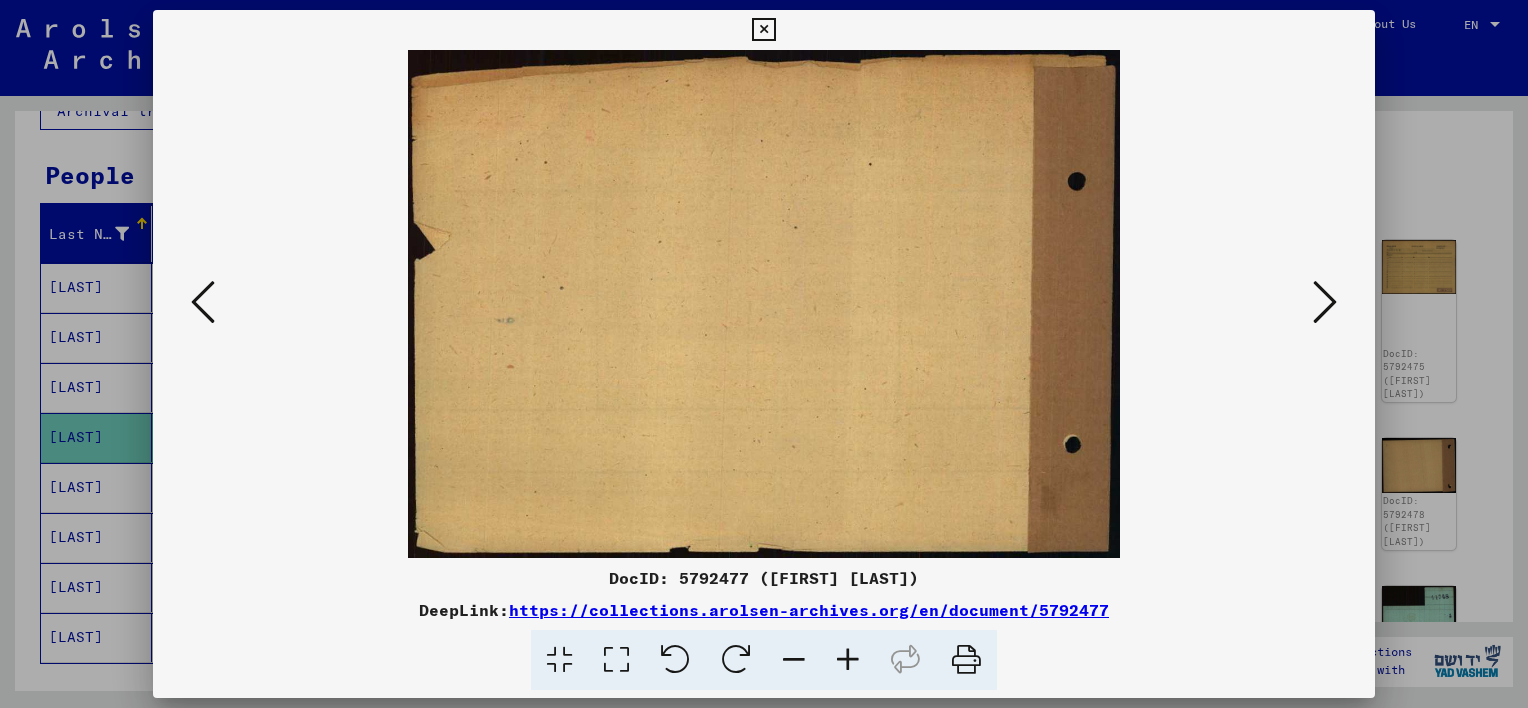 click at bounding box center [1325, 303] 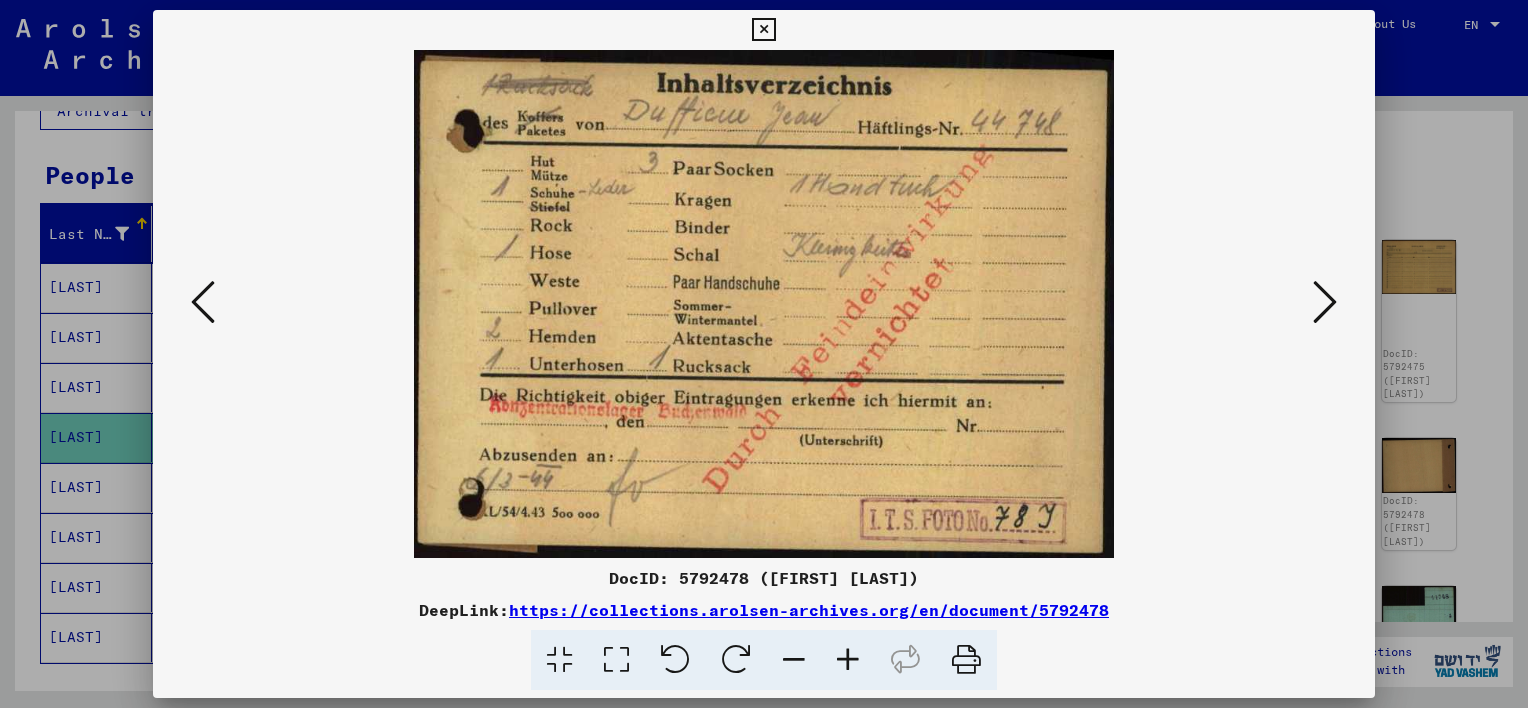 click at bounding box center (1325, 303) 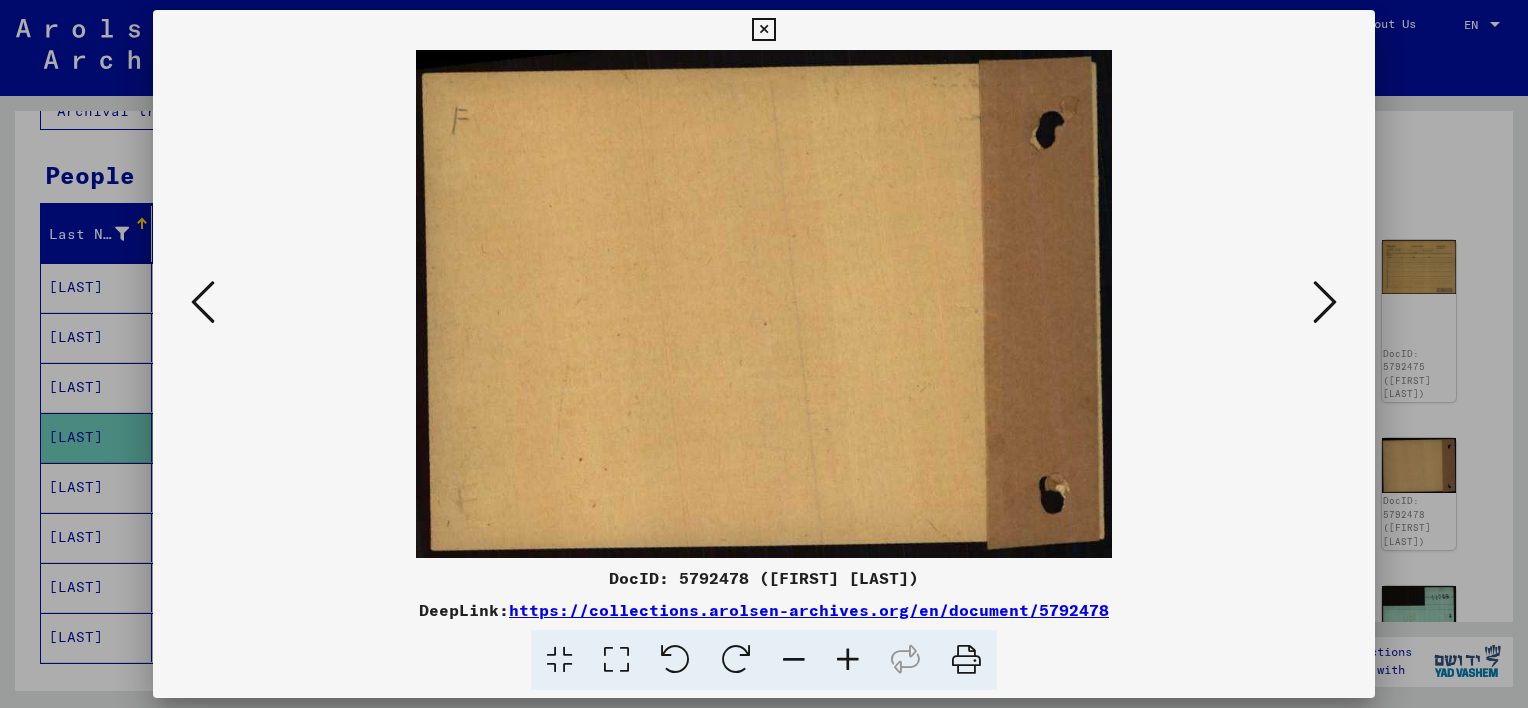 click at bounding box center (1325, 303) 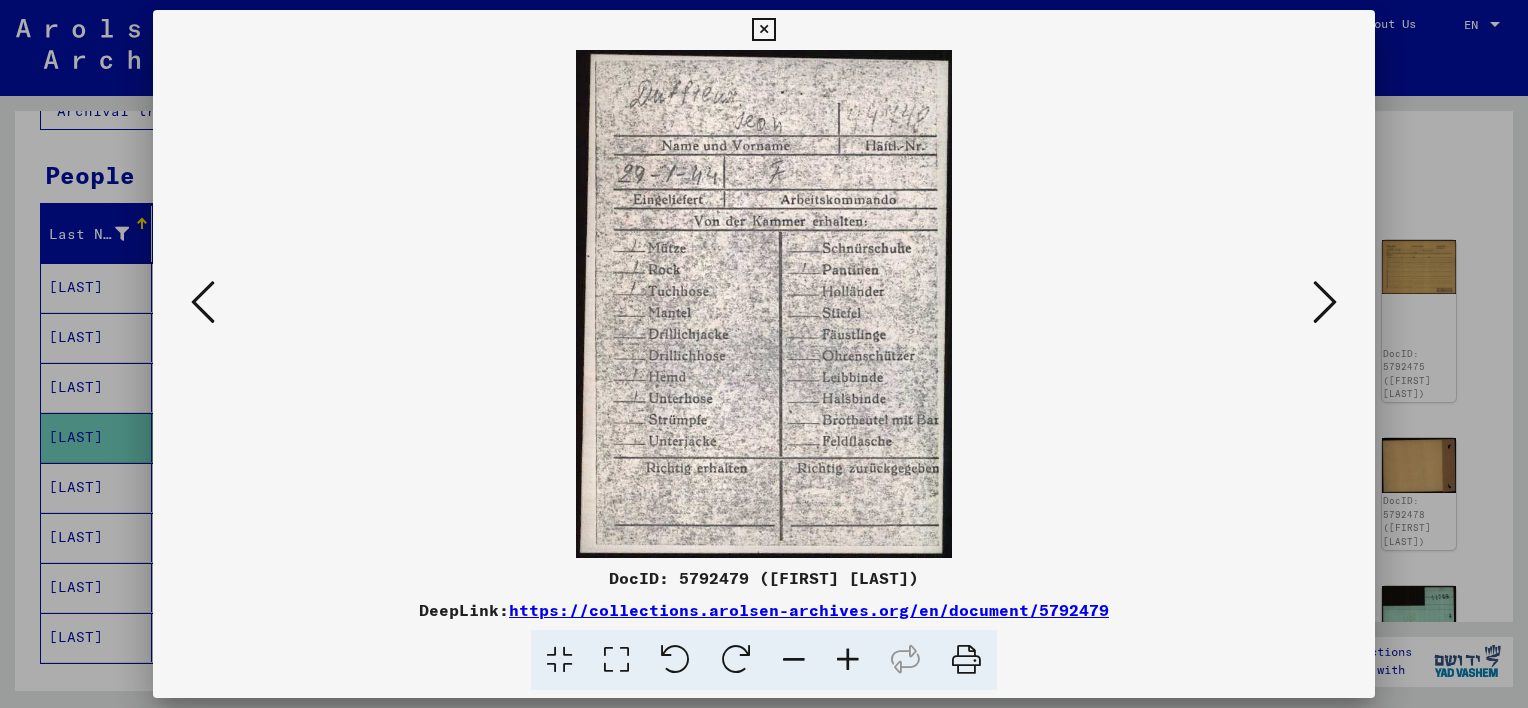 click at bounding box center [1325, 303] 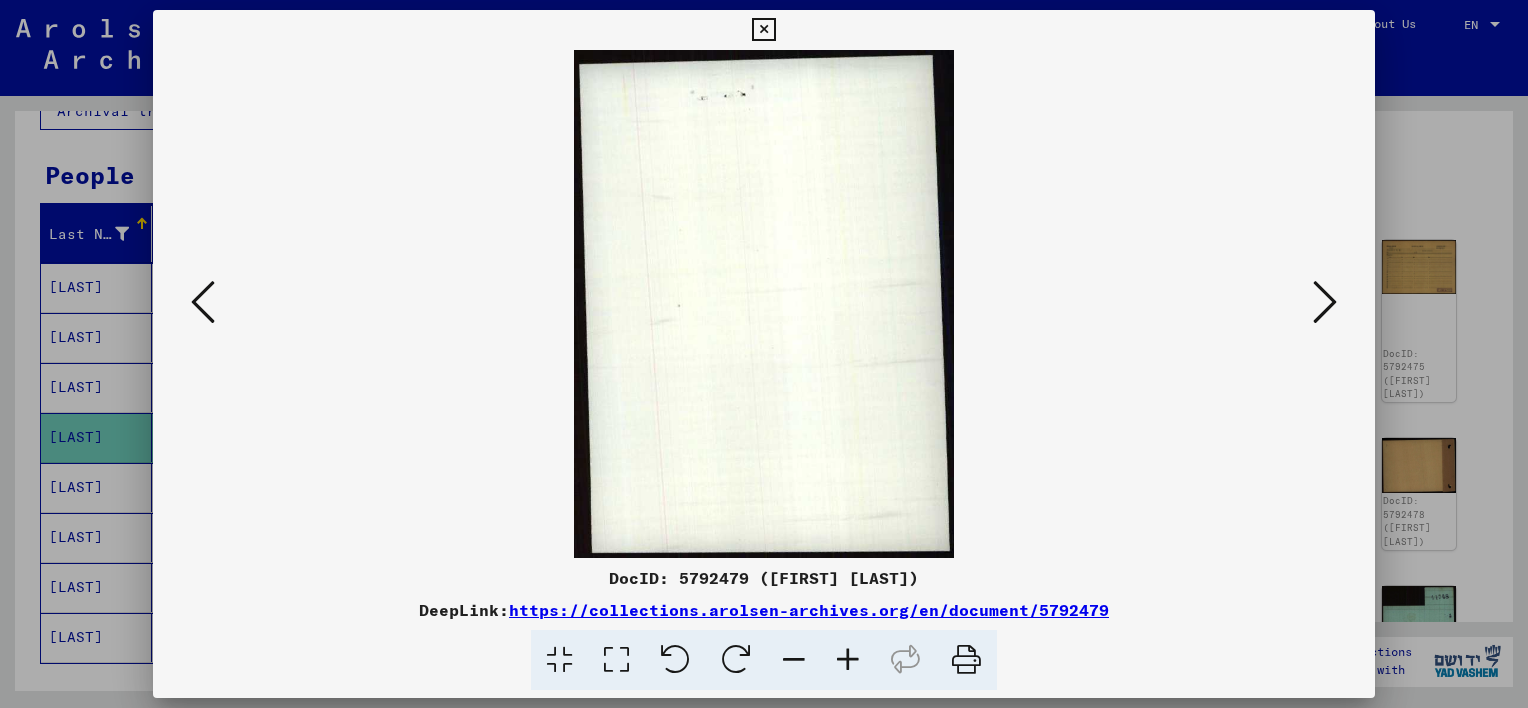 click at bounding box center (1325, 303) 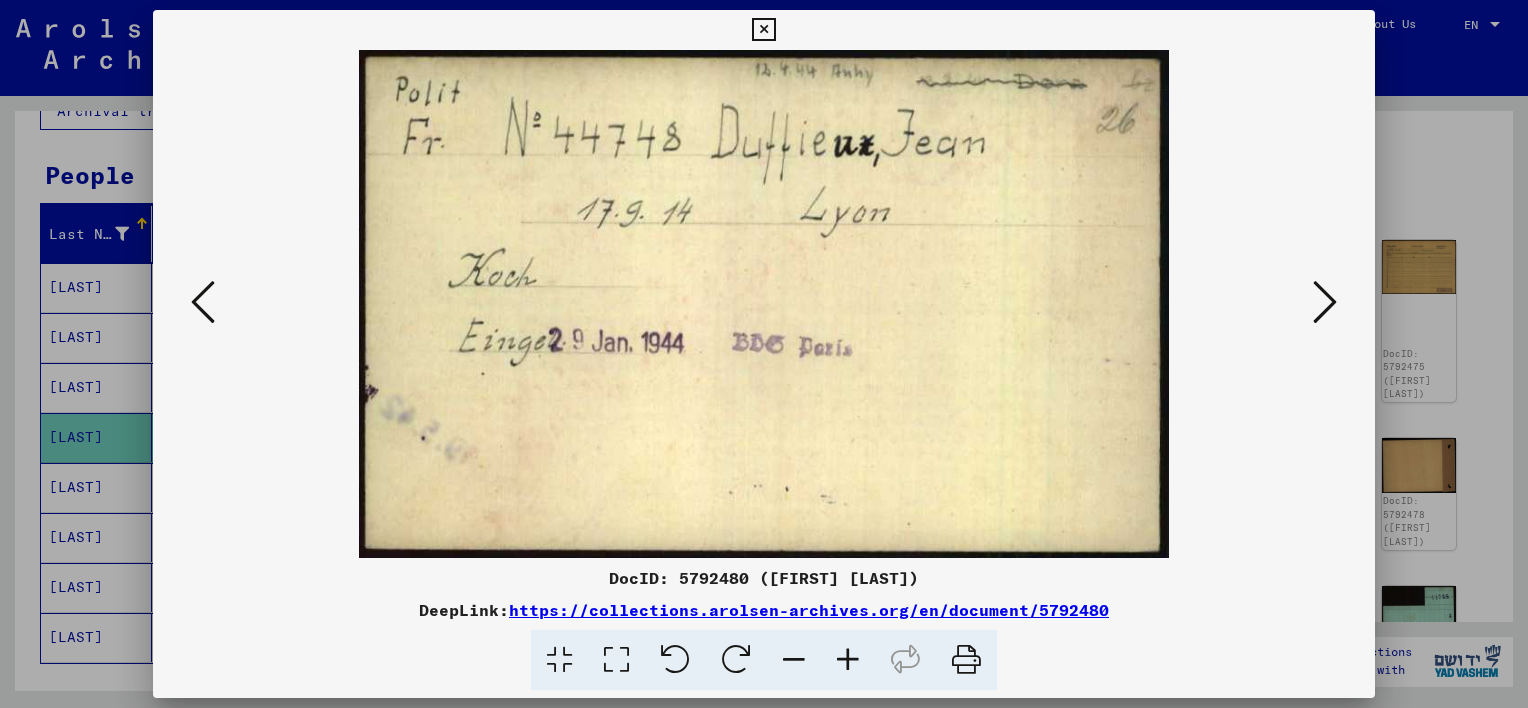 click at bounding box center [764, 304] 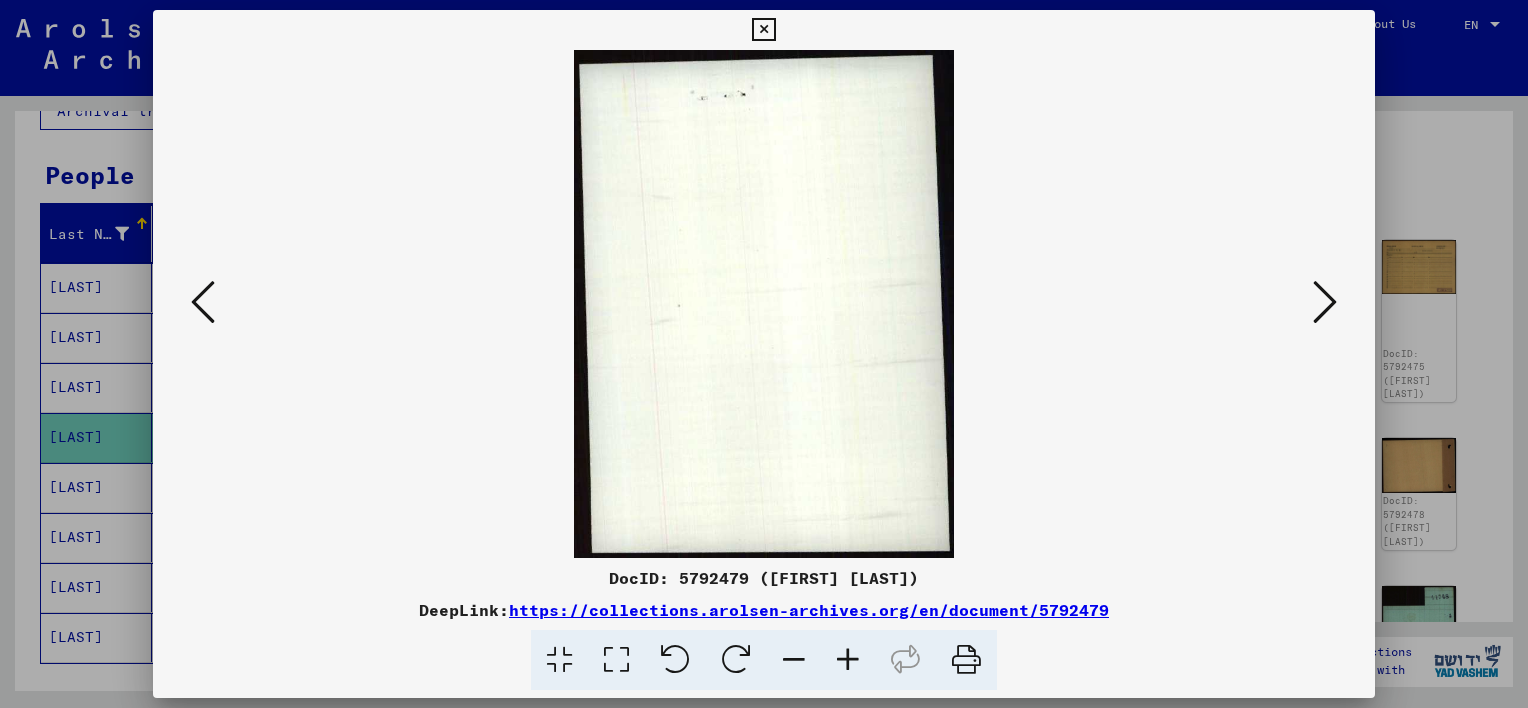 click at bounding box center [203, 302] 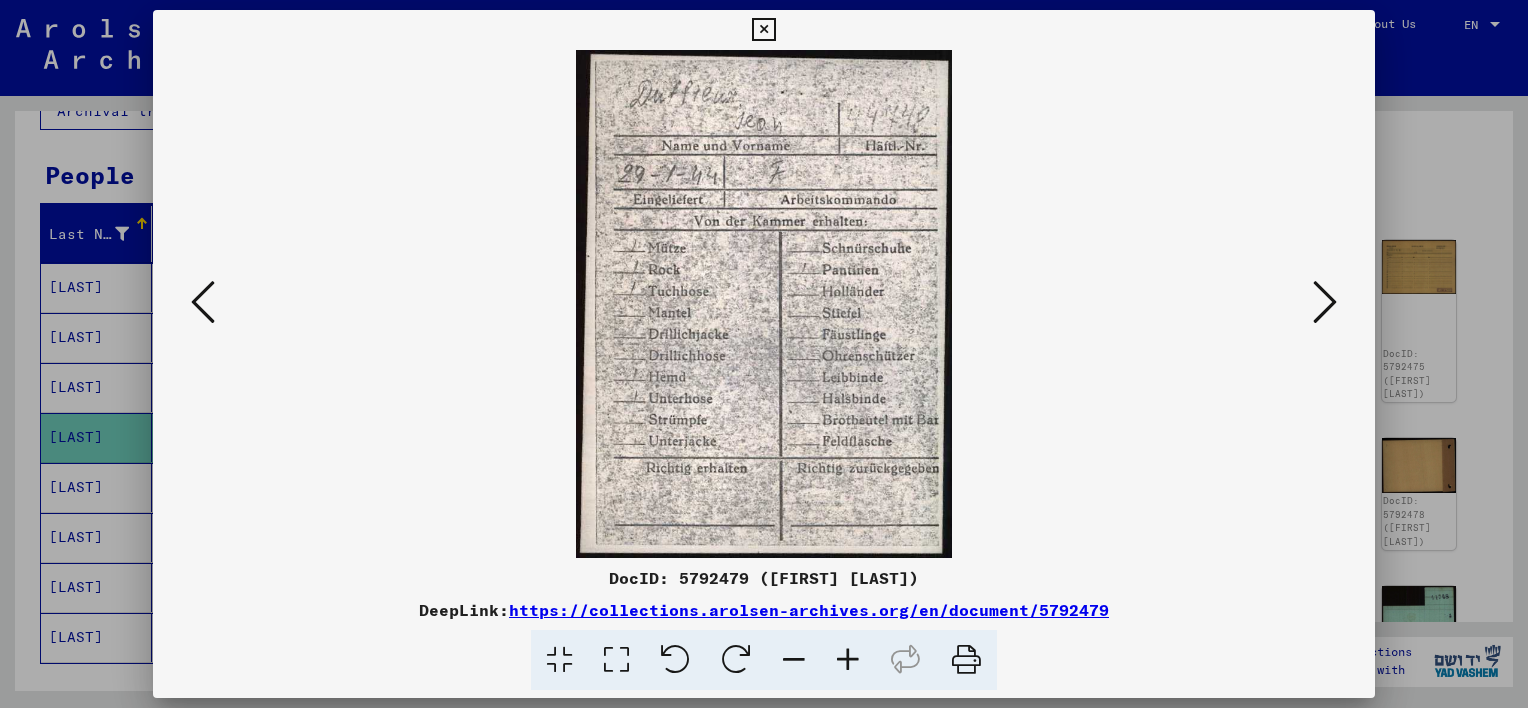 click at bounding box center (1325, 303) 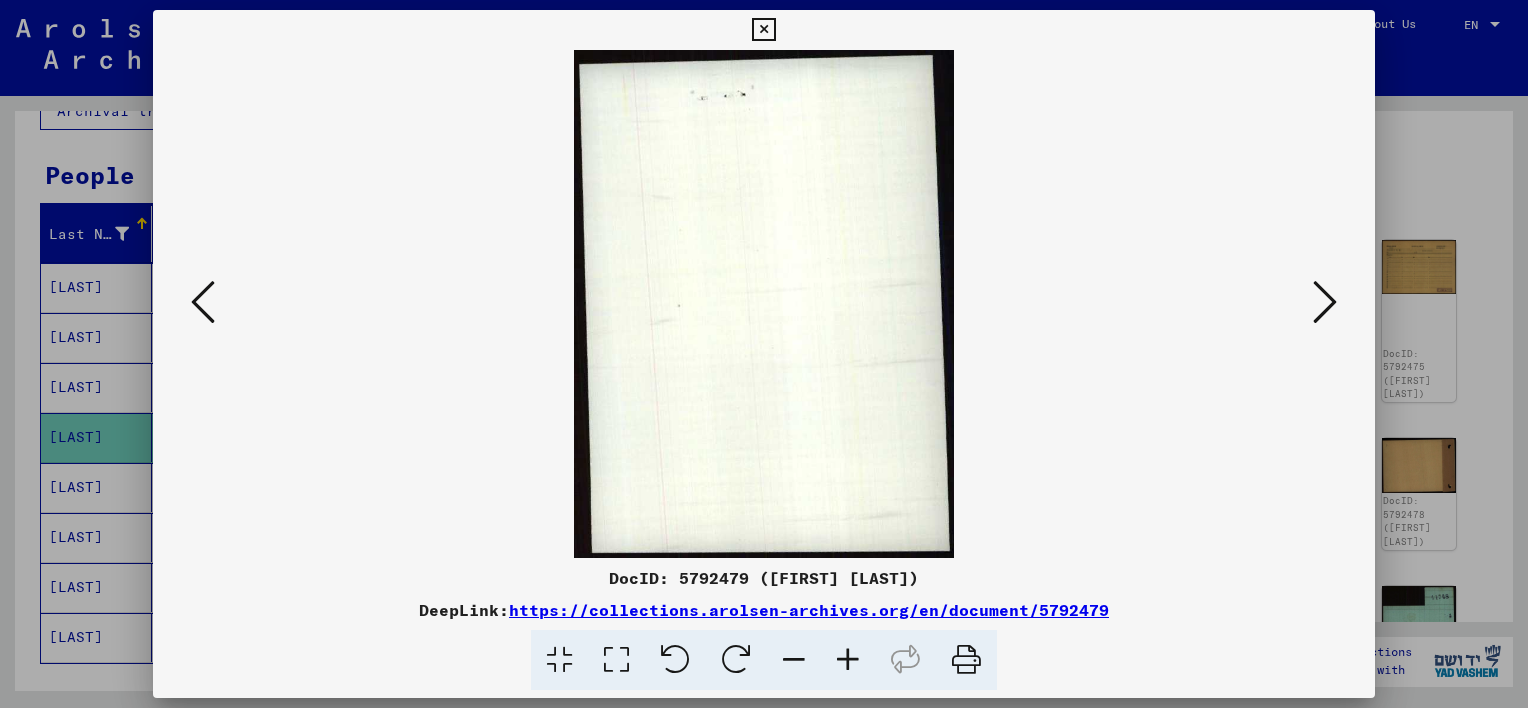 click at bounding box center (1325, 303) 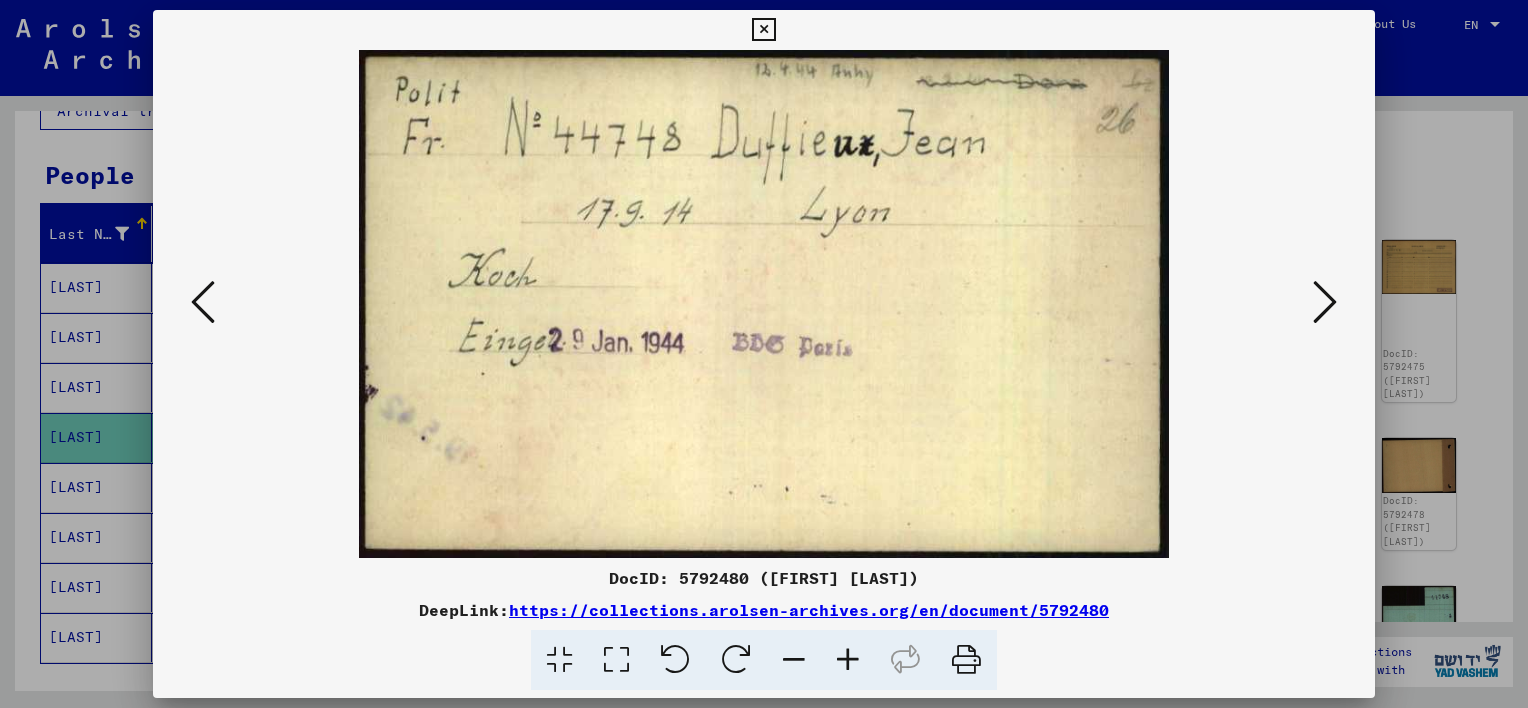 click at bounding box center [764, 304] 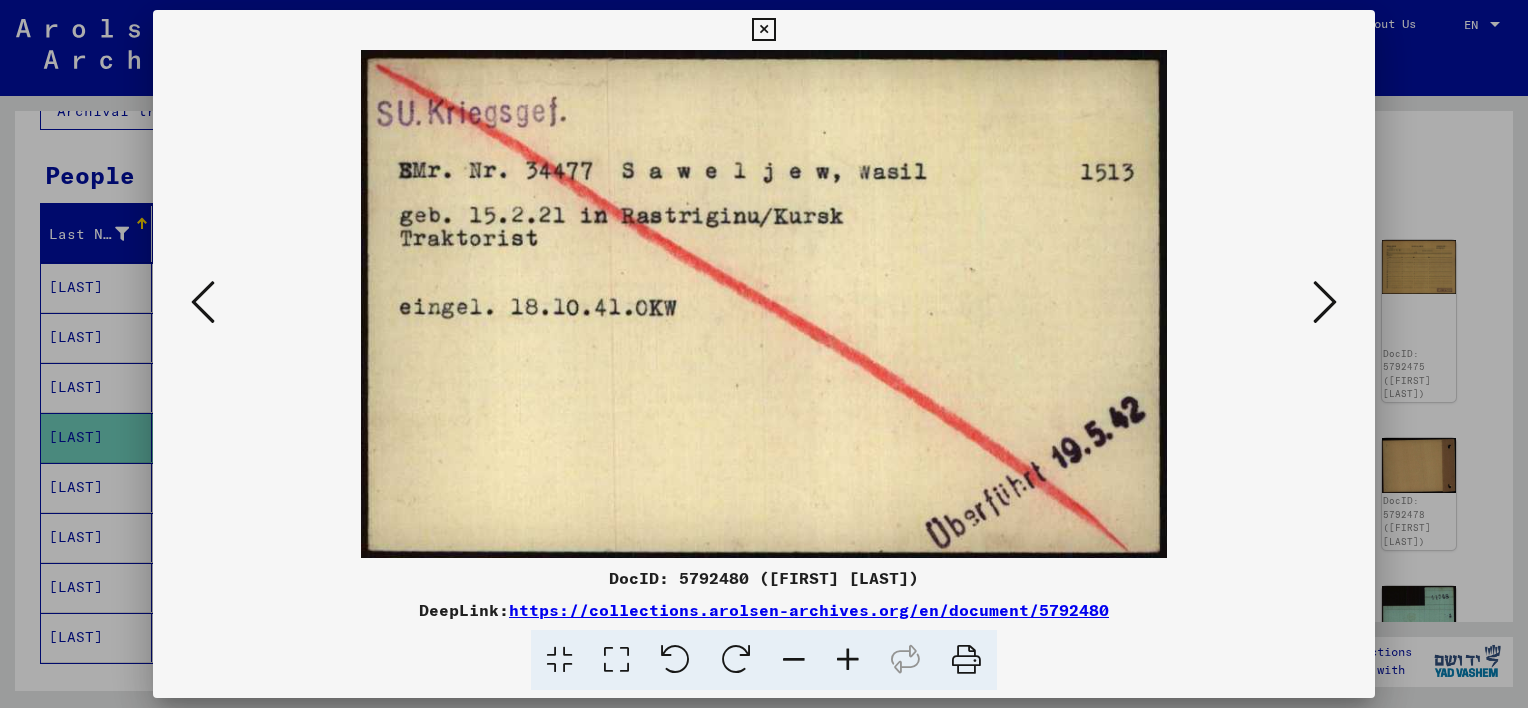 click at bounding box center (1325, 302) 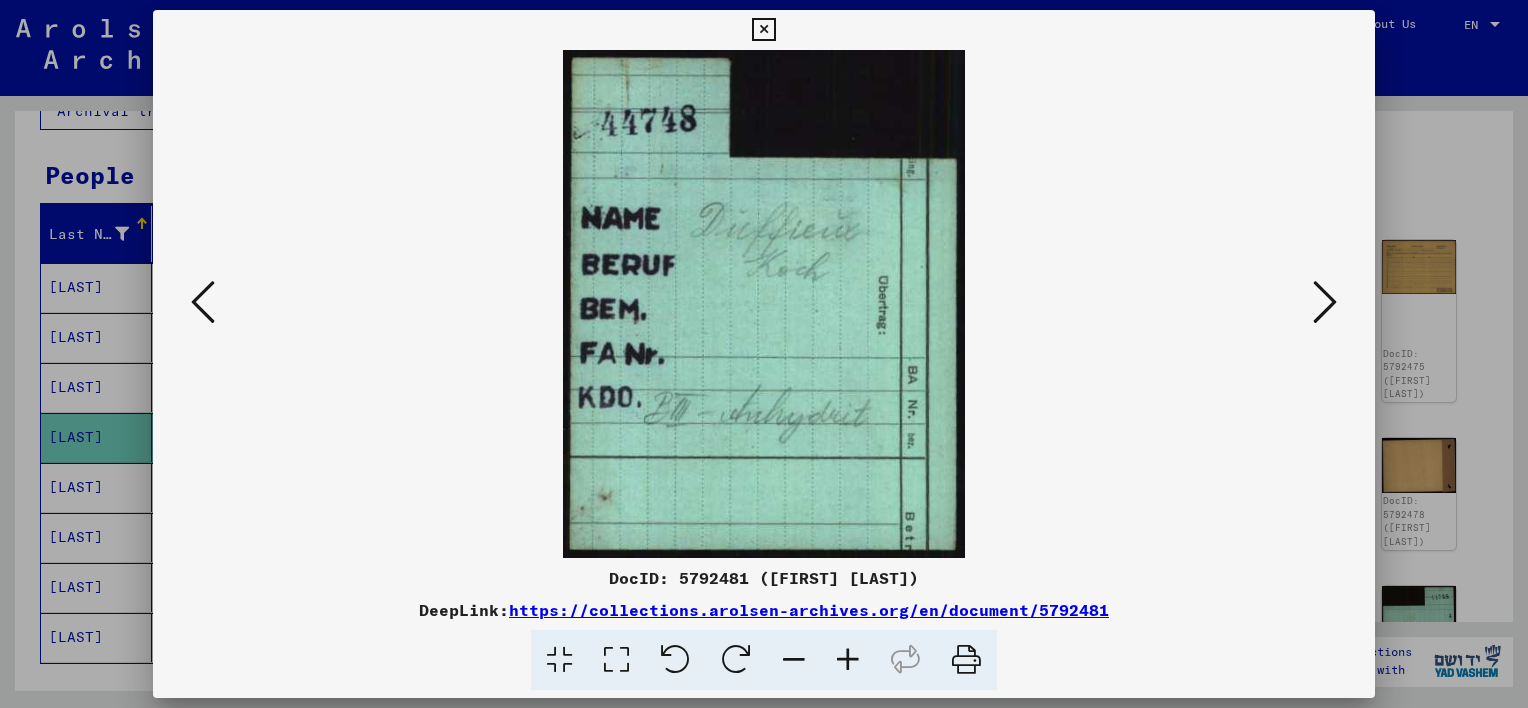 click at bounding box center [1325, 302] 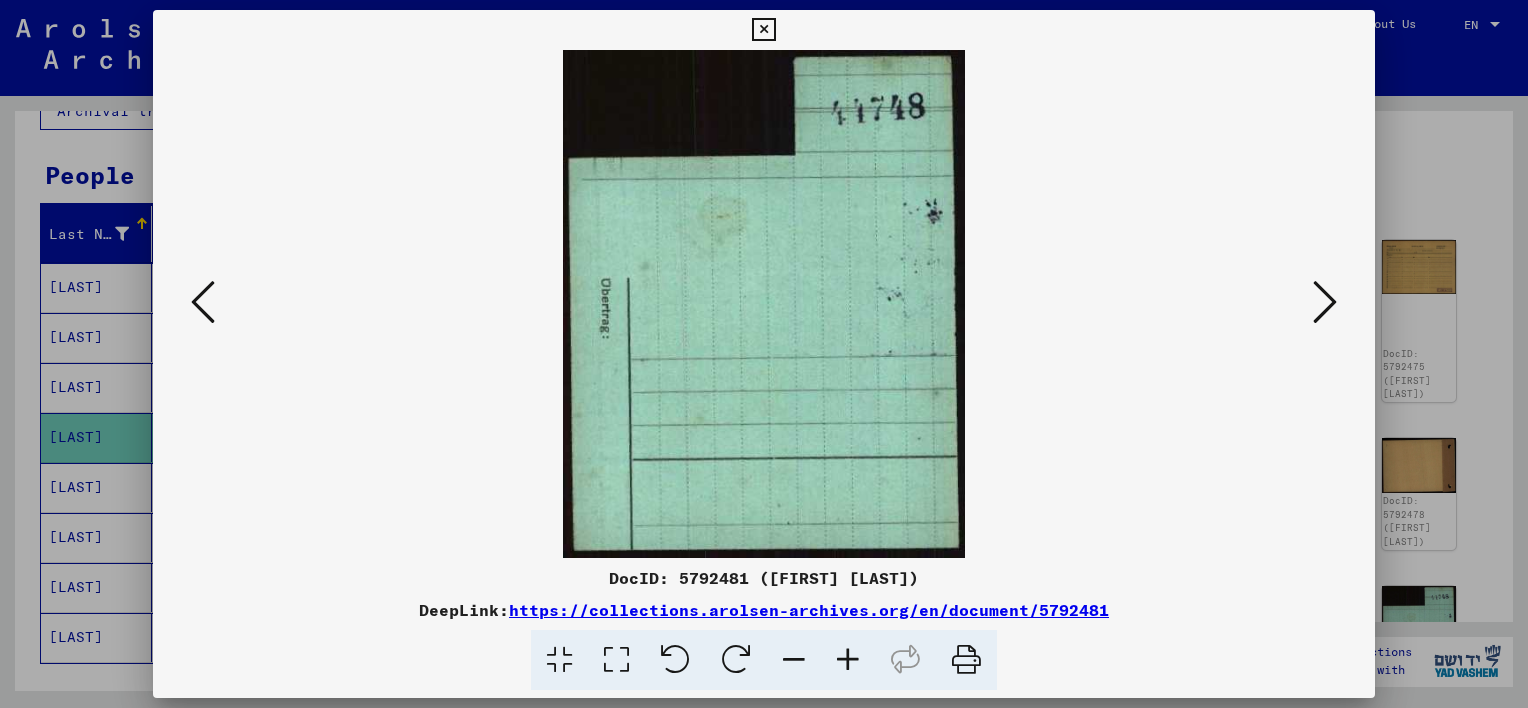 click at bounding box center (203, 302) 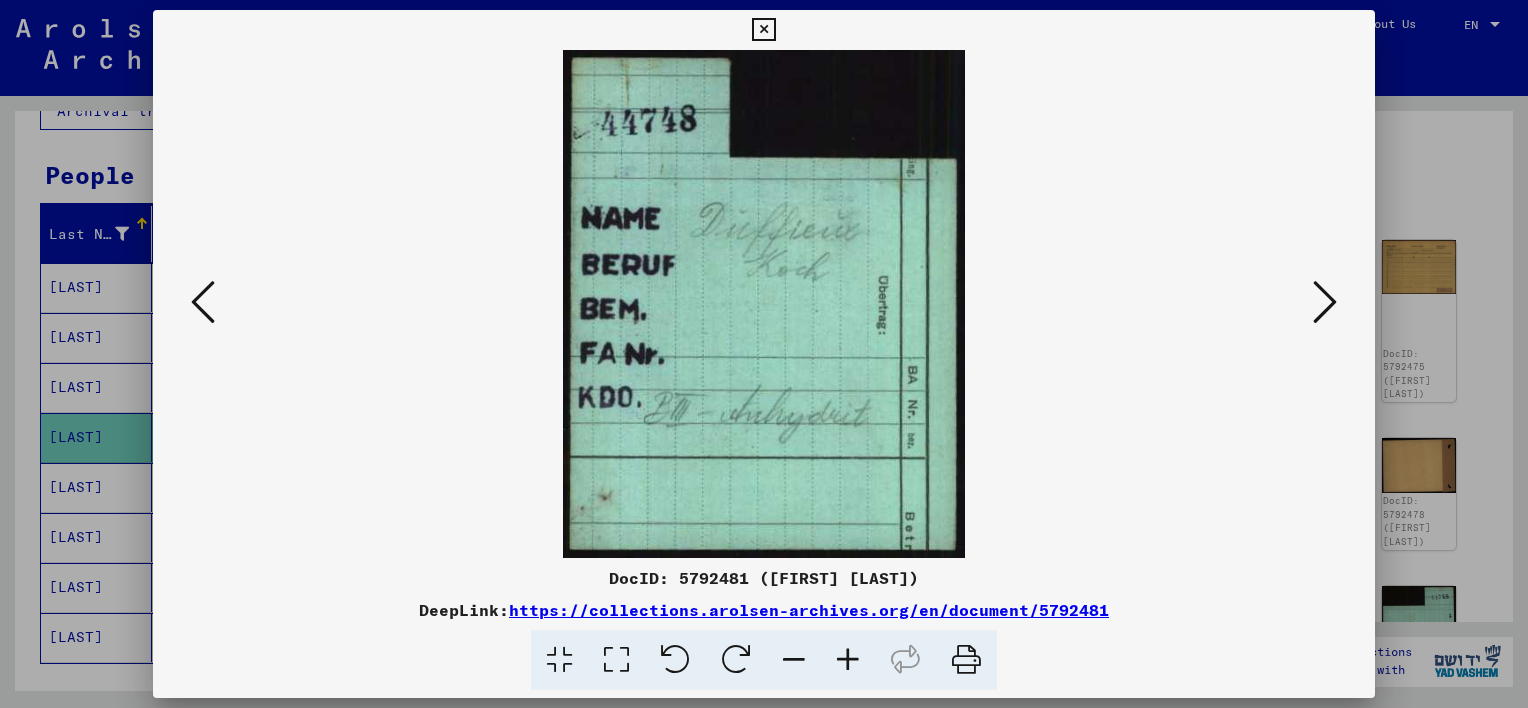 click at bounding box center [1325, 302] 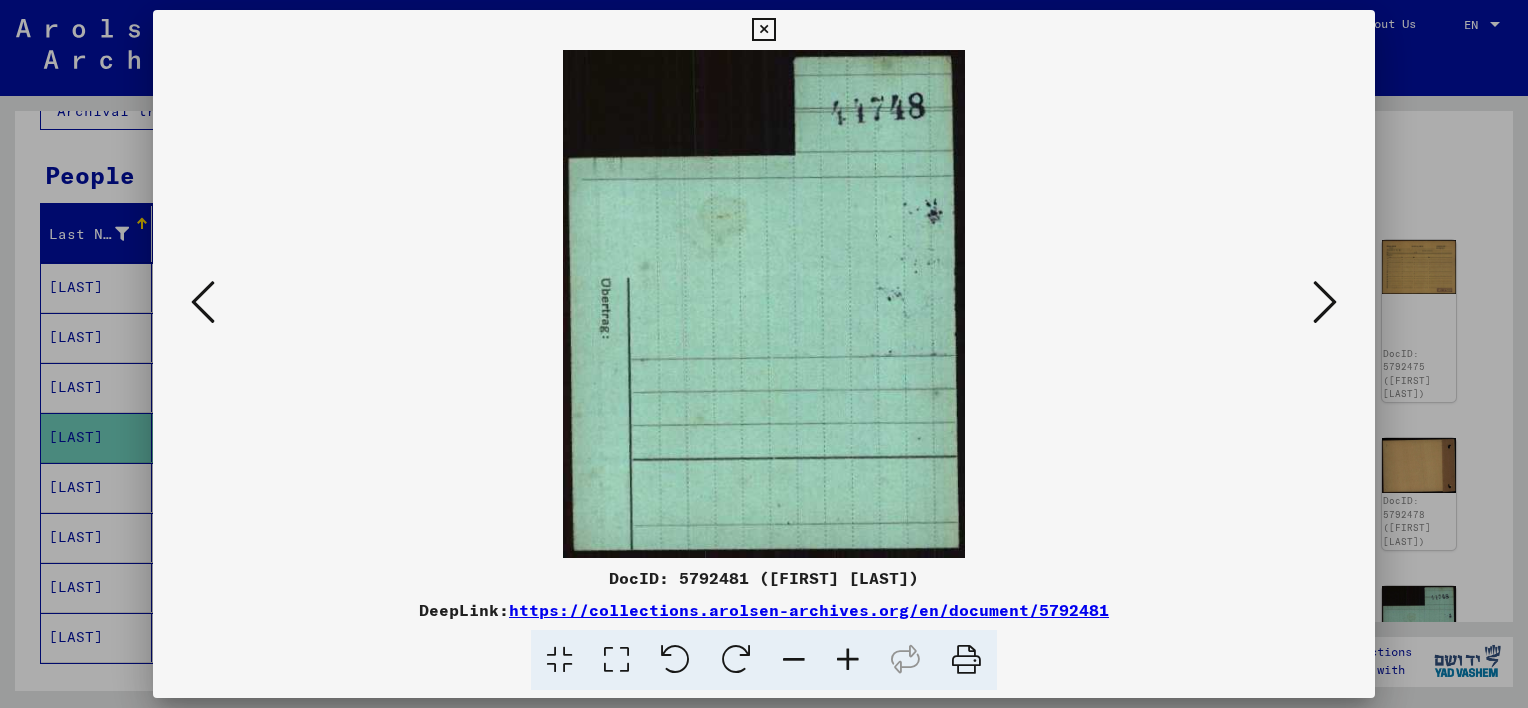 click at bounding box center [1325, 302] 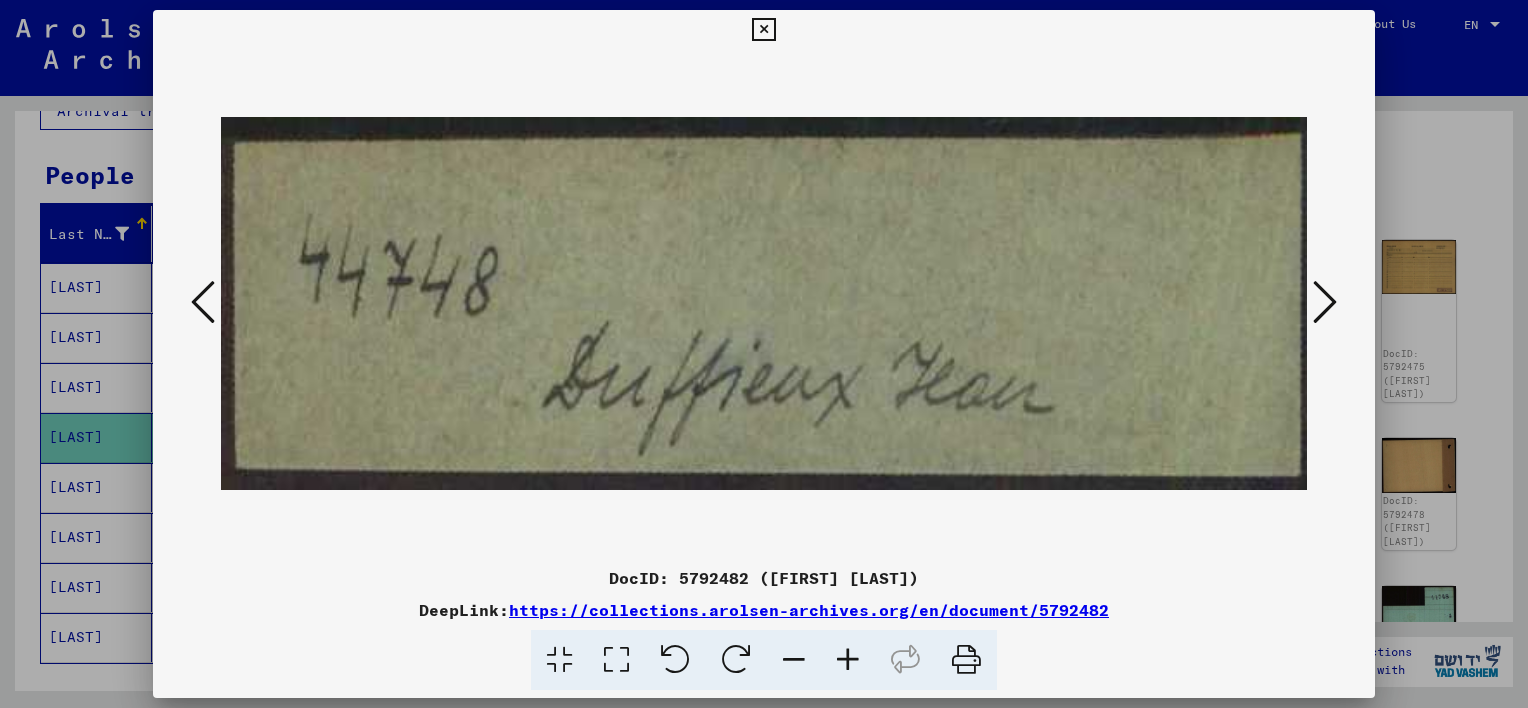 click at bounding box center (764, 354) 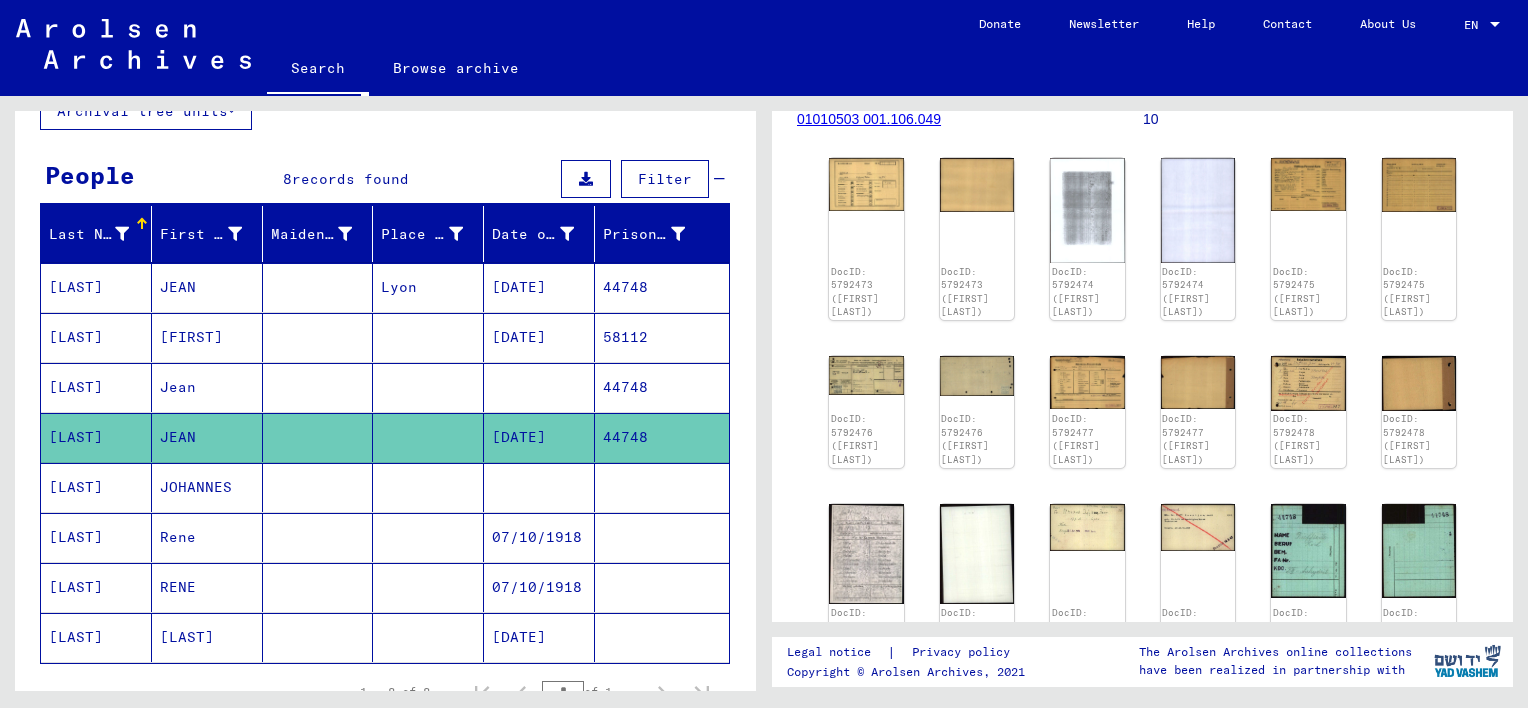 scroll, scrollTop: 0, scrollLeft: 0, axis: both 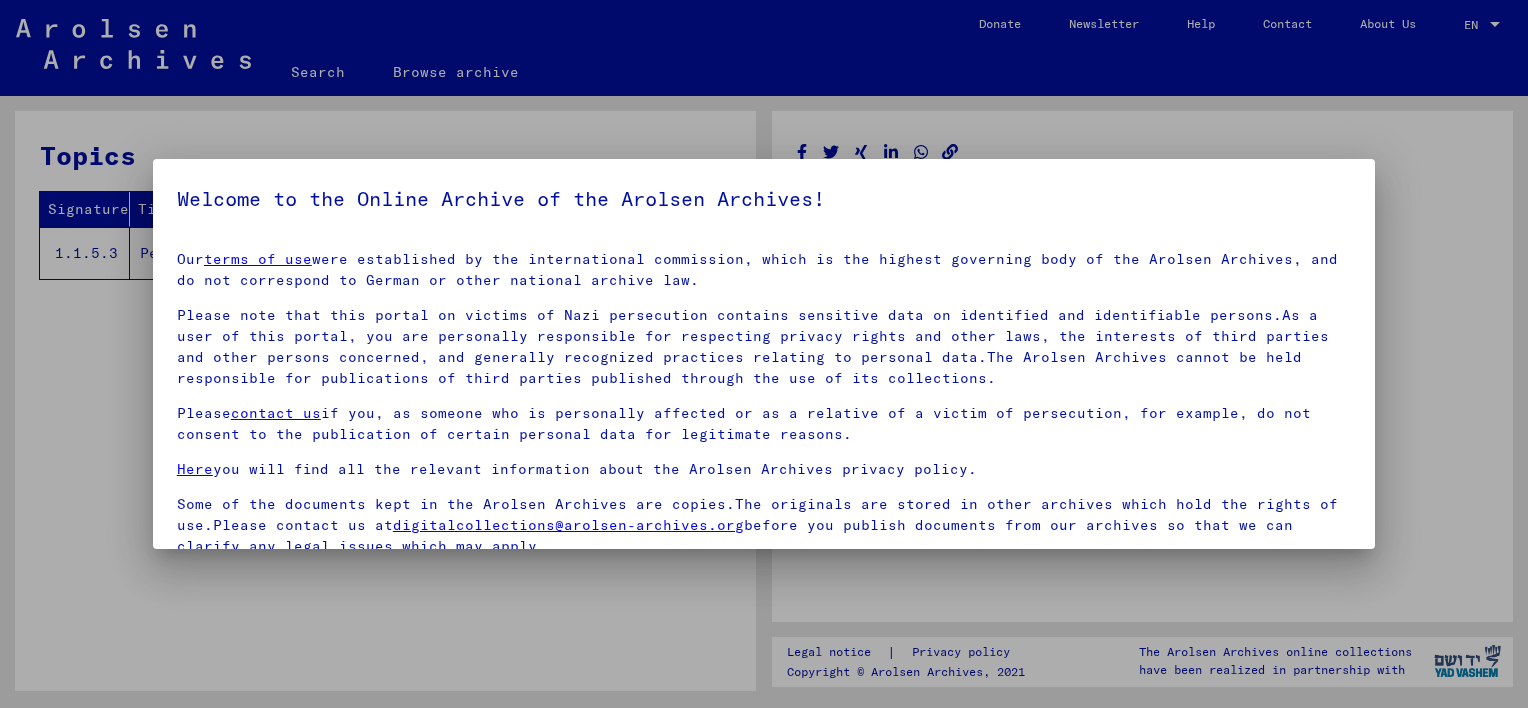 click on "Our  terms of use  were established by the international commission, which is the highest governing body of the Arolsen Archives, and do not correspond to German or other national archive law. Please note that this portal on victims of Nazi persecution contains sensitive data on identified and identifiable persons.As a user of this portal, you are personally responsible for respecting privacy rights and other laws, the interests of third parties and other persons concerned, and generally recognized practices relating to personal data.The Arolsen Archives cannot be held responsible for publications of third parties published through the use of its collections. Please  contact us  if you, as someone who is personally affected or as a relative of a victim of persecution, for example, do not consent to the publication of certain personal data for legitimate reasons. Here  you will find all the relevant information about the Arolsen Archives privacy policy. [EMAIL]" at bounding box center (764, 403) 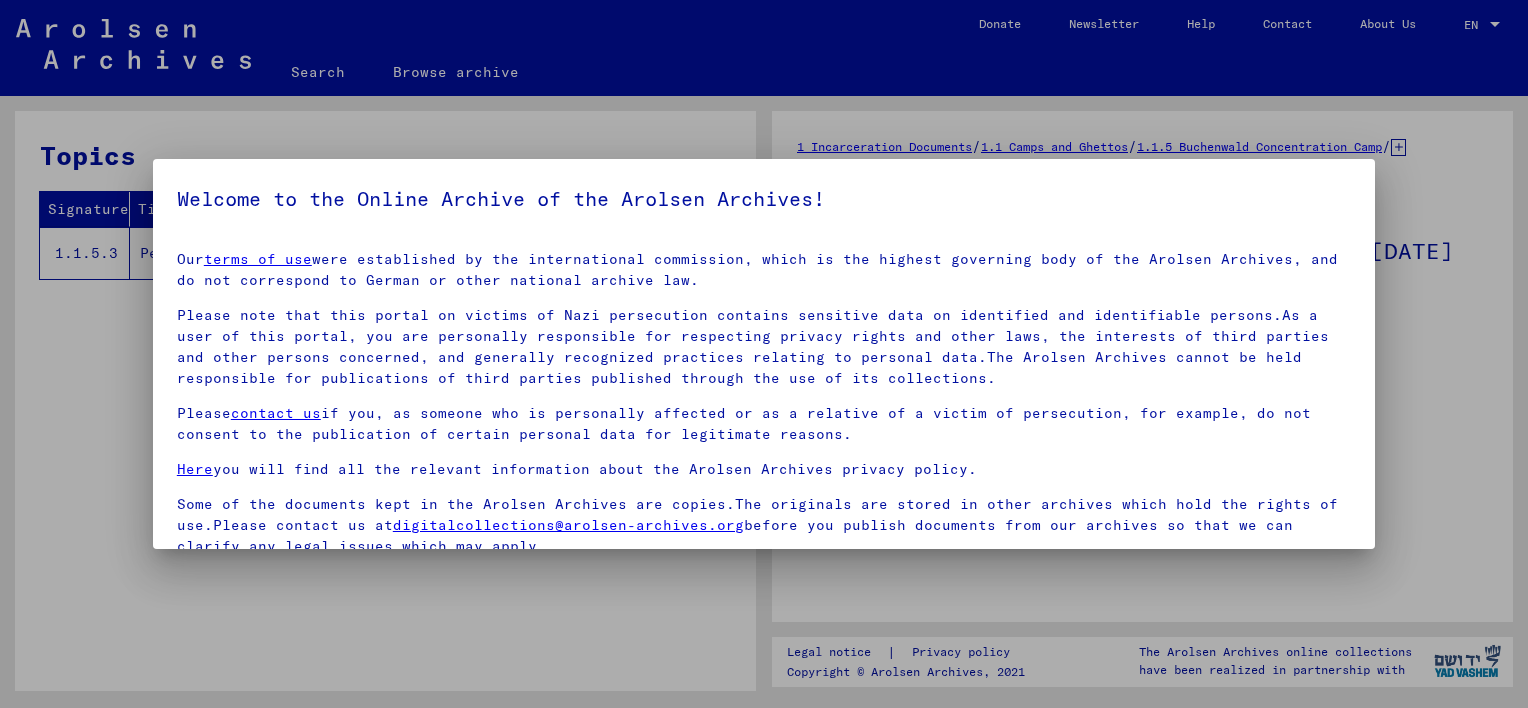 scroll, scrollTop: 0, scrollLeft: 0, axis: both 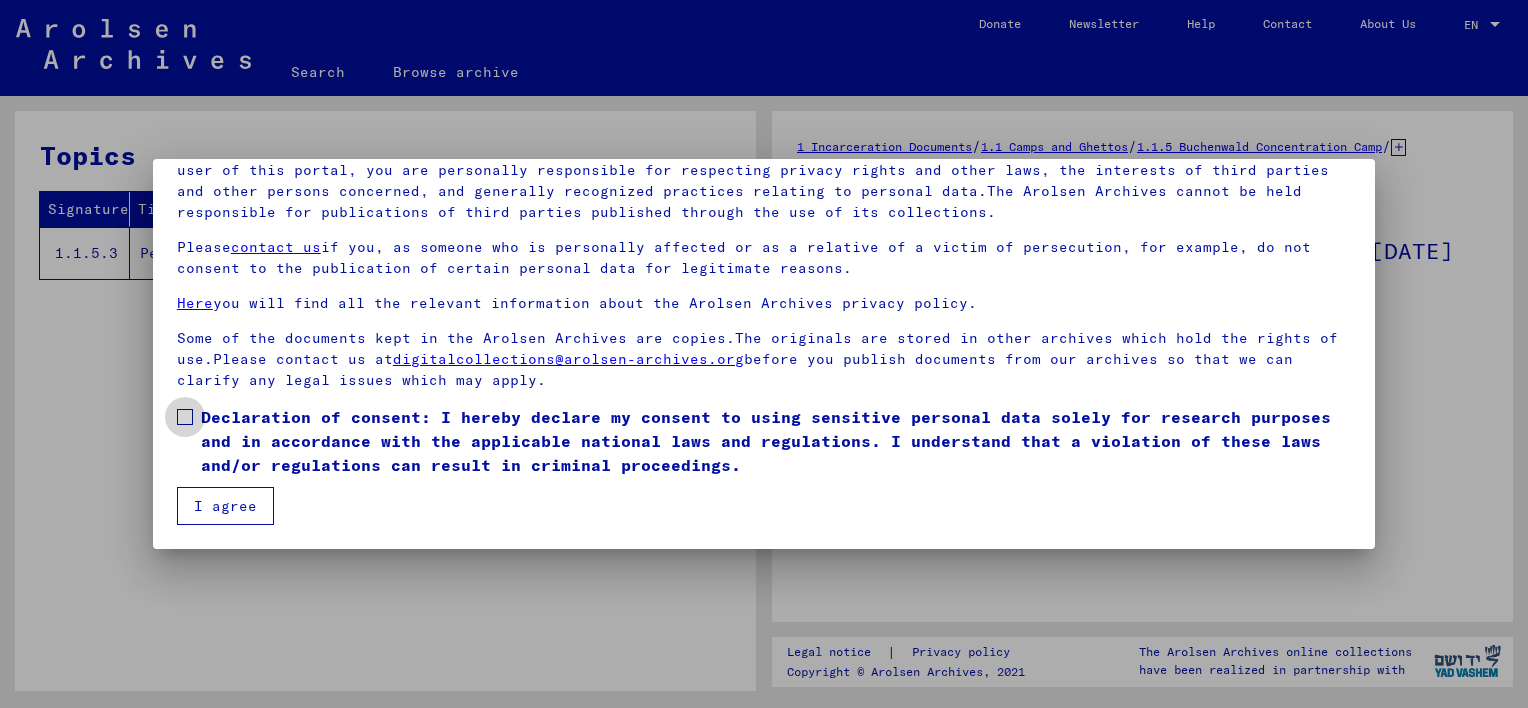 click at bounding box center (185, 417) 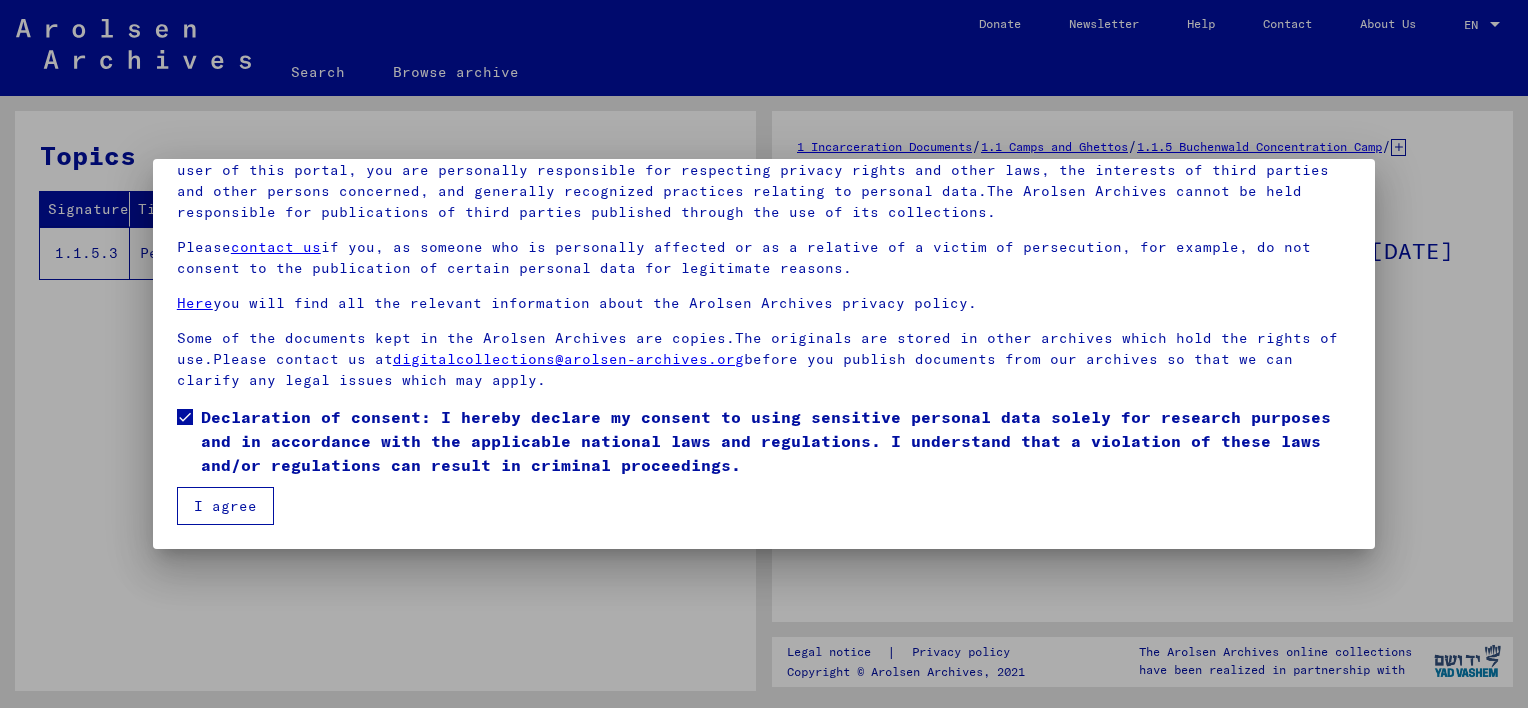 click on "I agree" at bounding box center (225, 506) 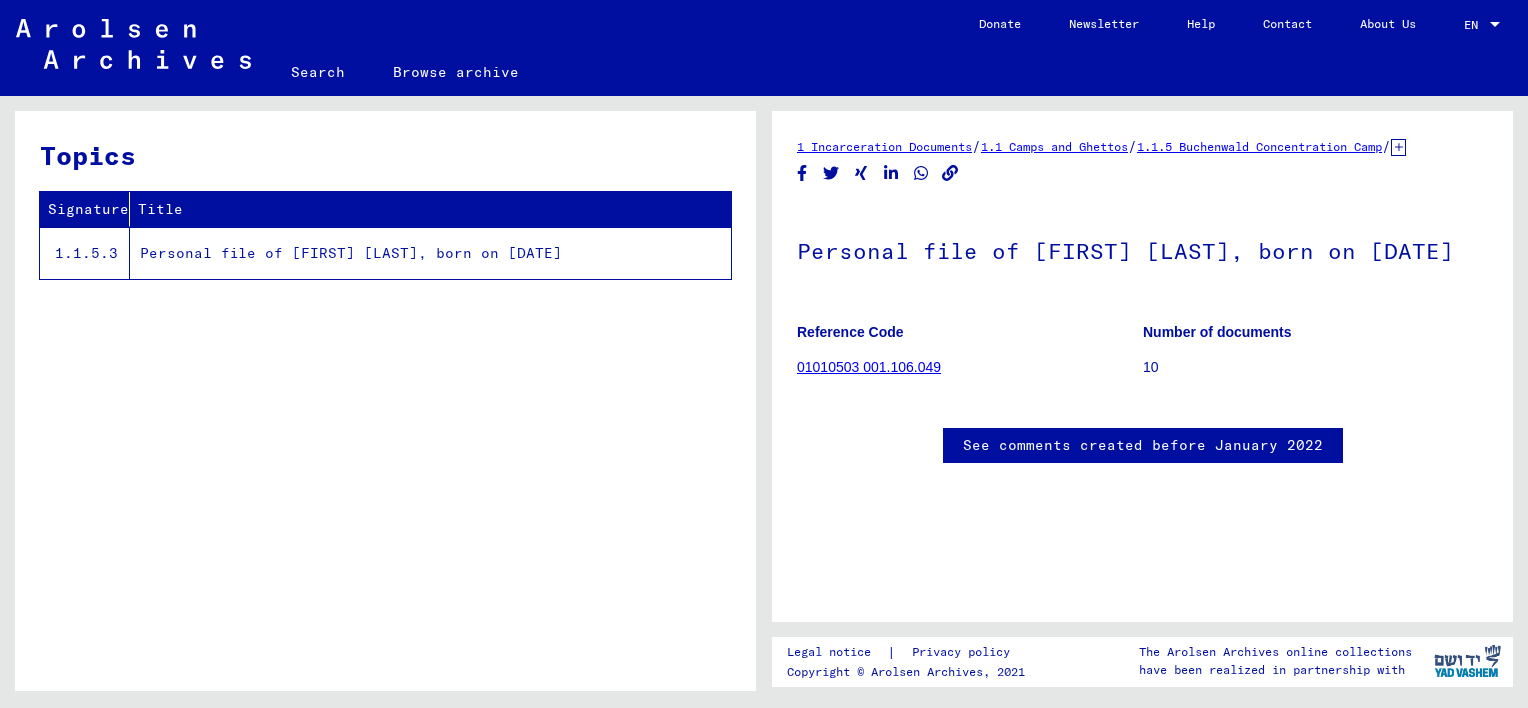 scroll, scrollTop: 0, scrollLeft: 0, axis: both 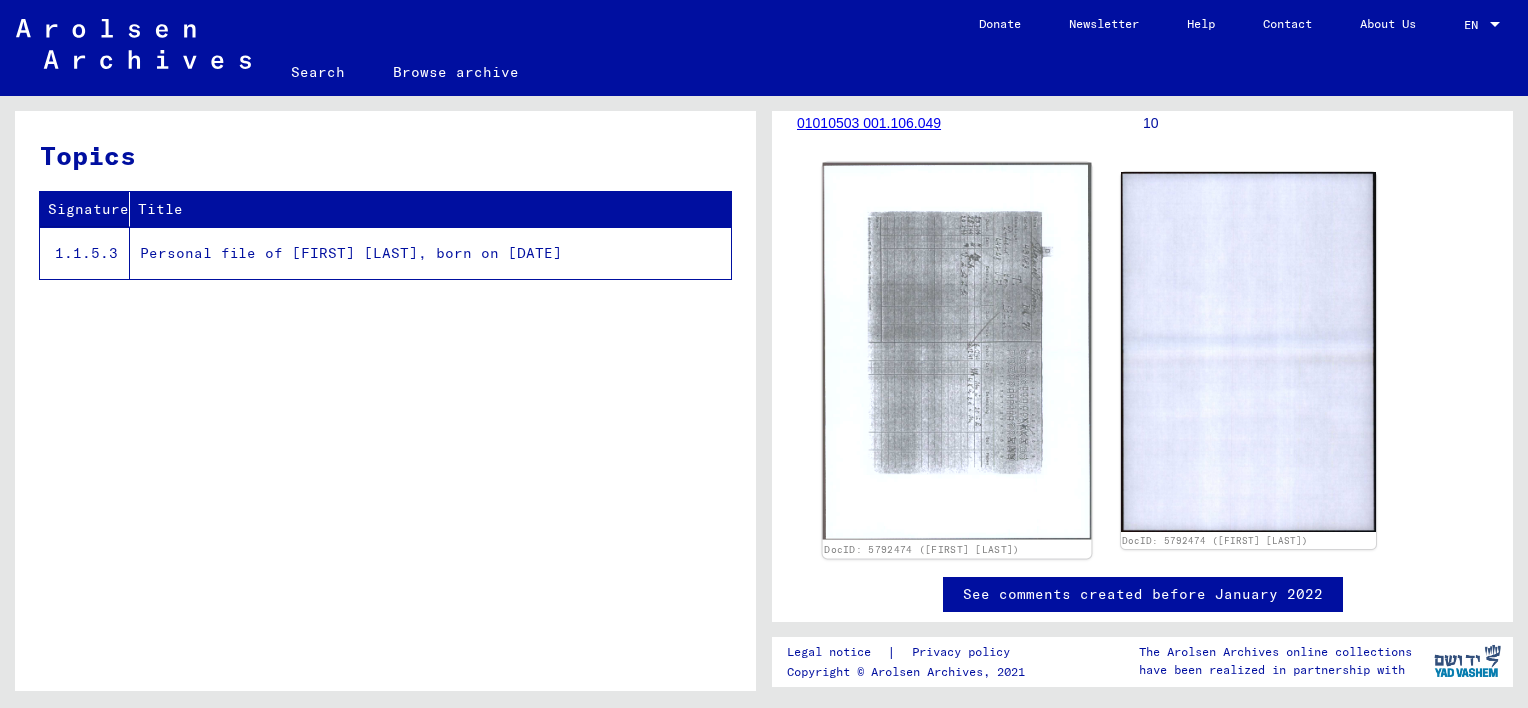 click 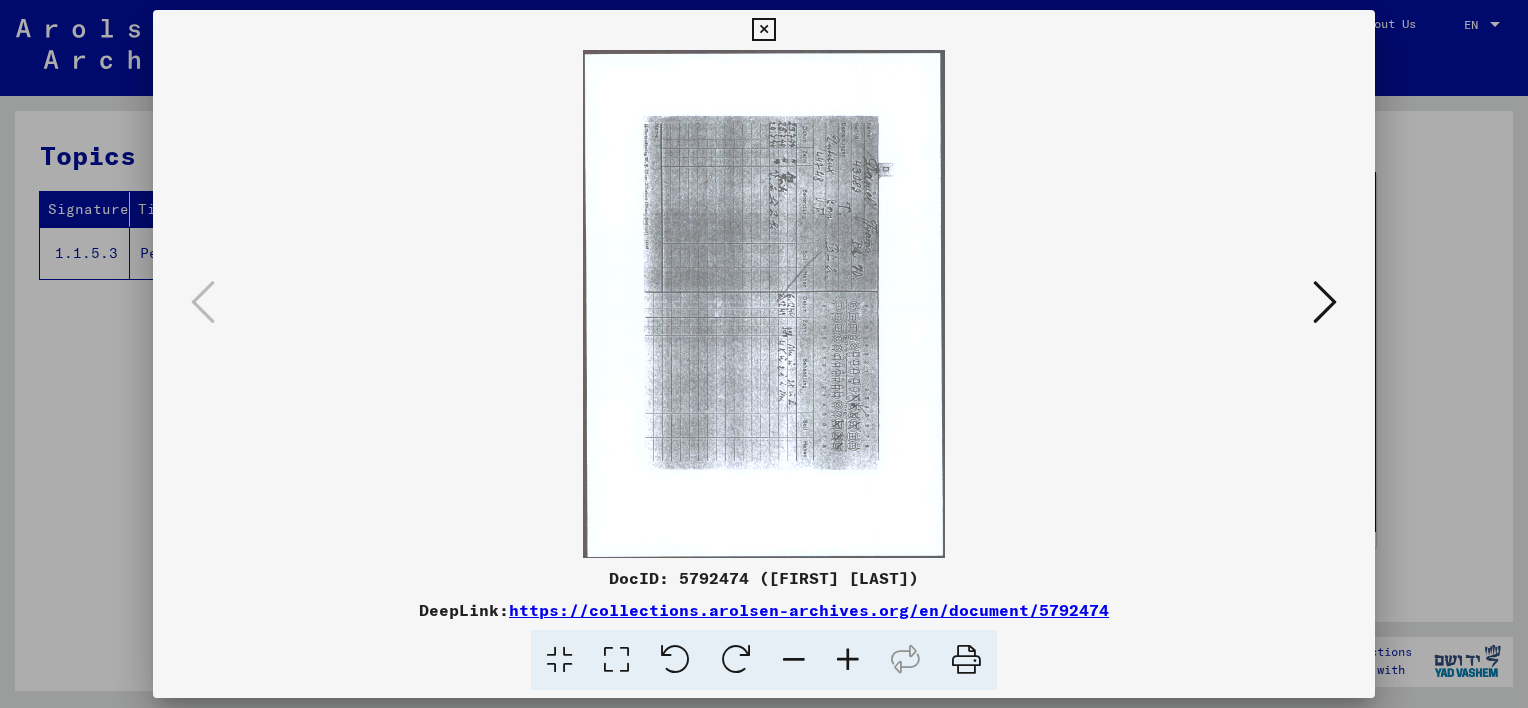 click at bounding box center (1325, 302) 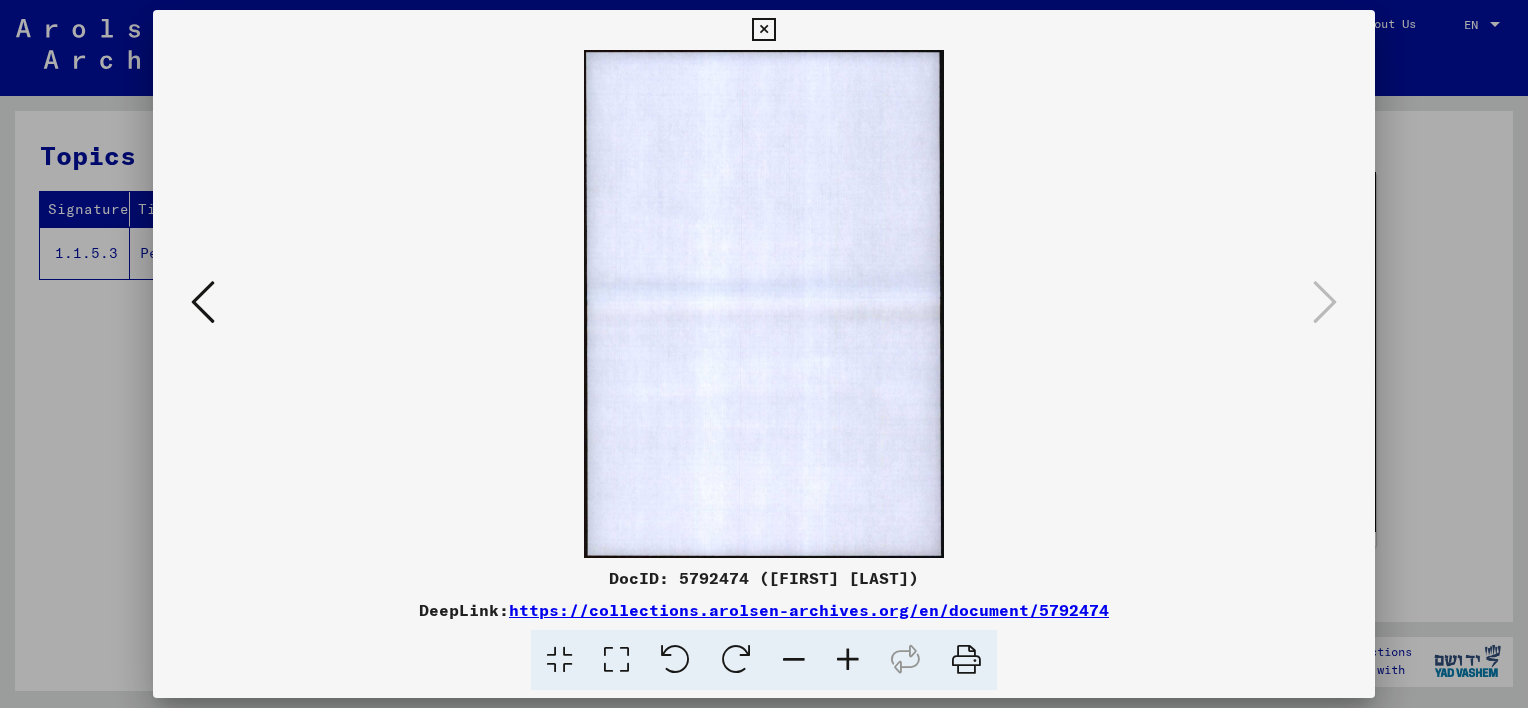 click at bounding box center [764, 354] 